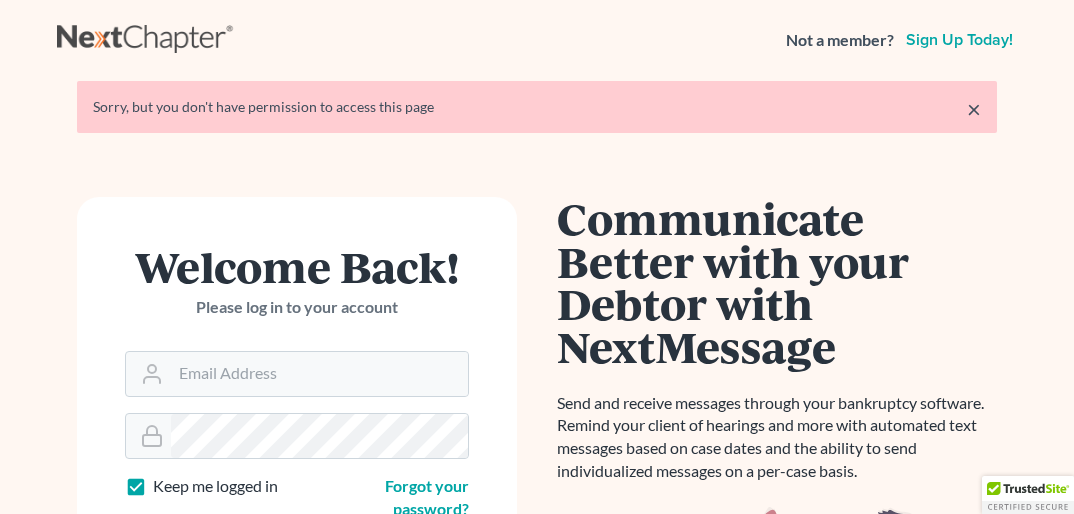 scroll, scrollTop: 0, scrollLeft: 0, axis: both 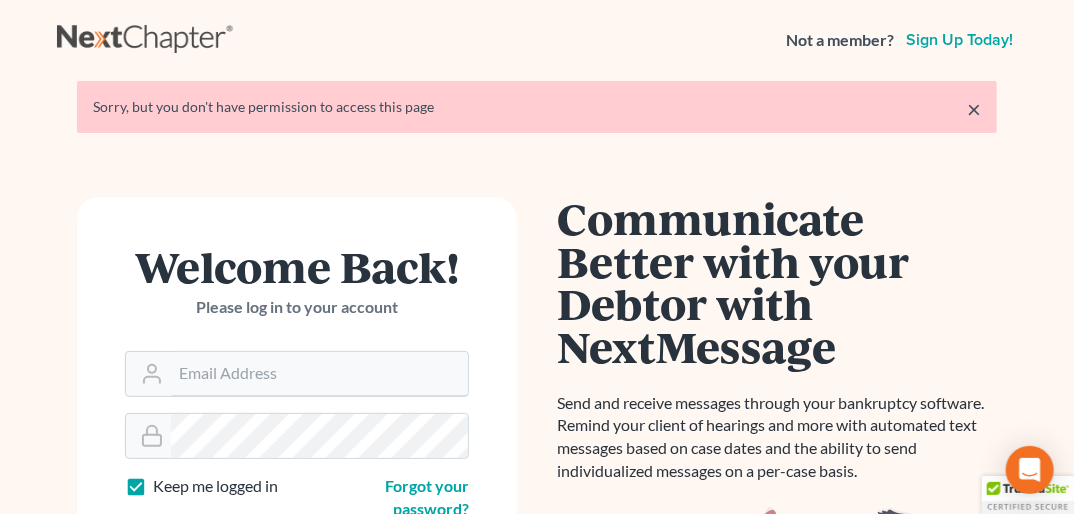 type on "[EMAIL]" 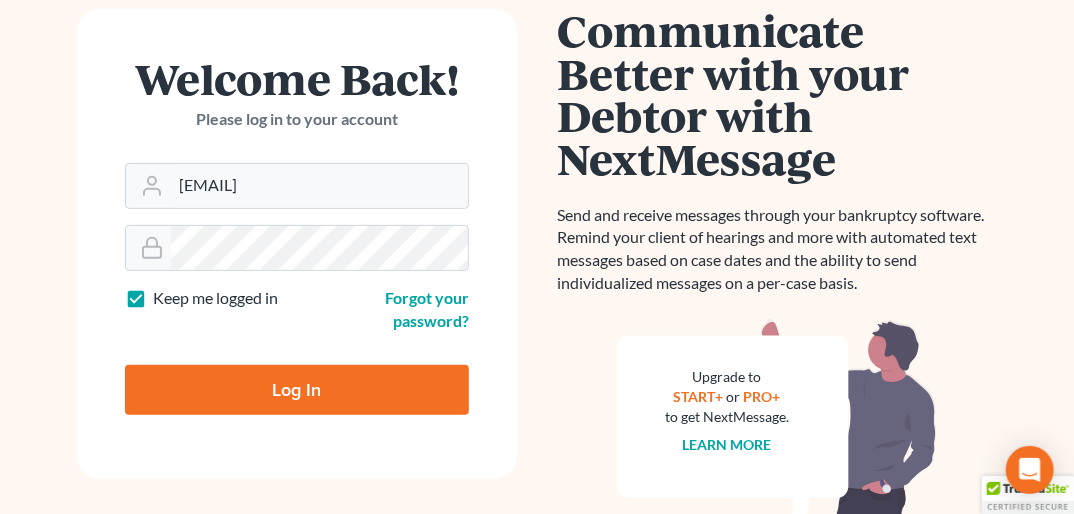 scroll, scrollTop: 233, scrollLeft: 0, axis: vertical 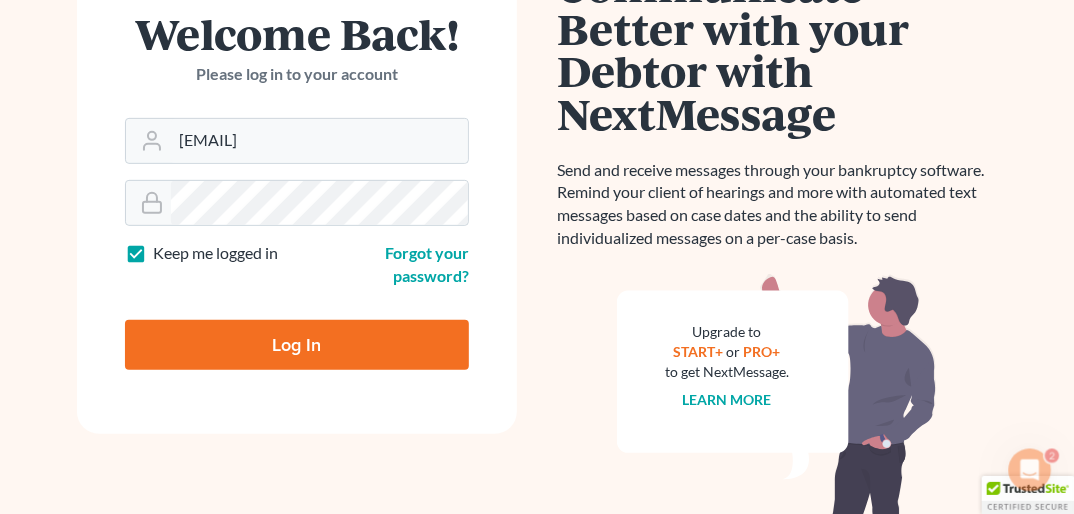 click on "Log In" at bounding box center (297, 345) 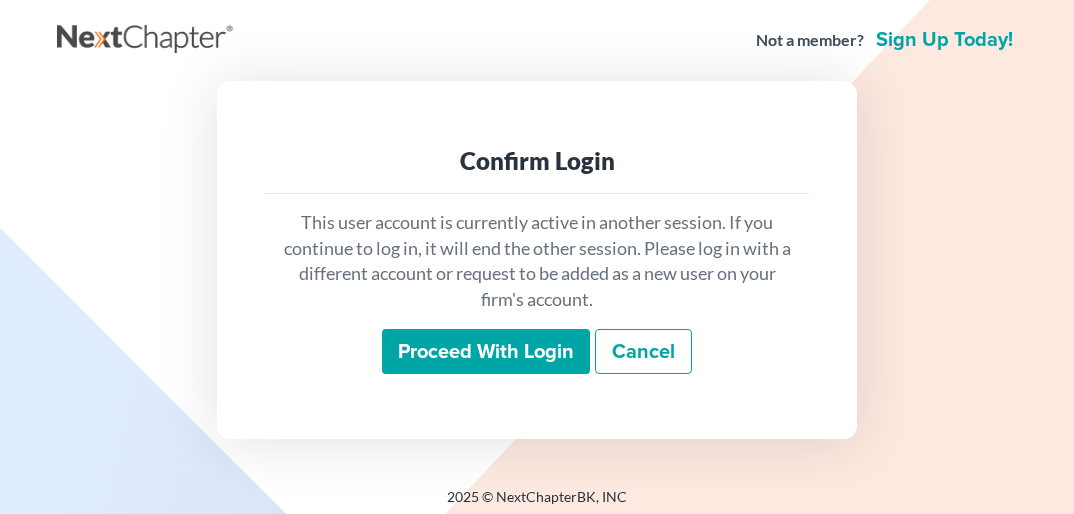 scroll, scrollTop: 0, scrollLeft: 0, axis: both 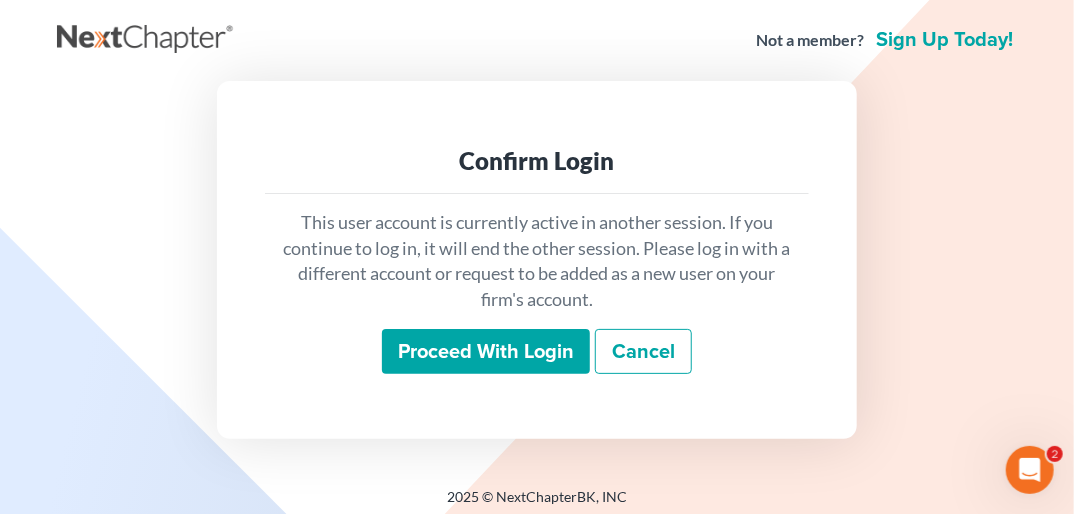 click on "Proceed with login" at bounding box center [486, 352] 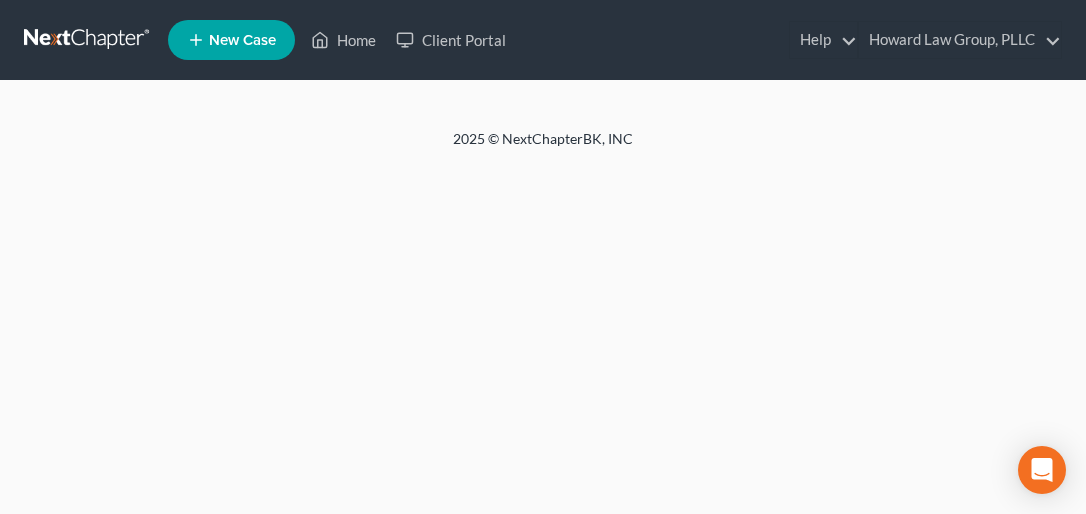 scroll, scrollTop: 0, scrollLeft: 0, axis: both 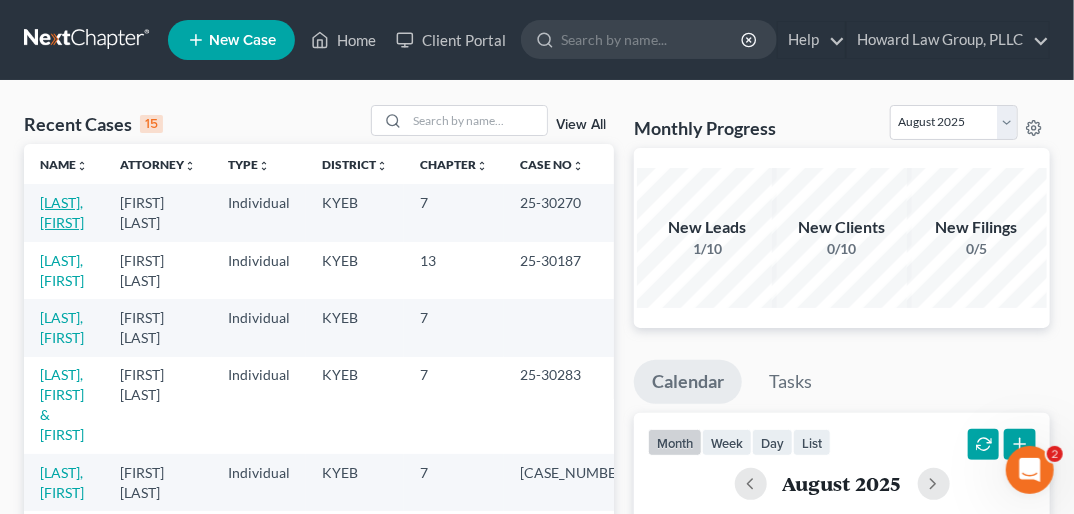click on "[LAST], [FIRST]" at bounding box center [62, 212] 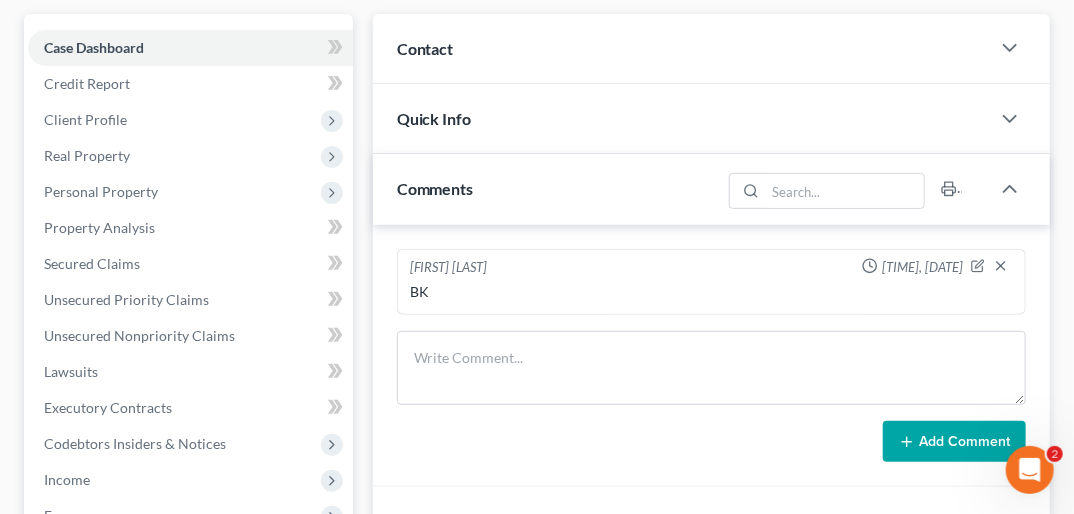 scroll, scrollTop: 204, scrollLeft: 0, axis: vertical 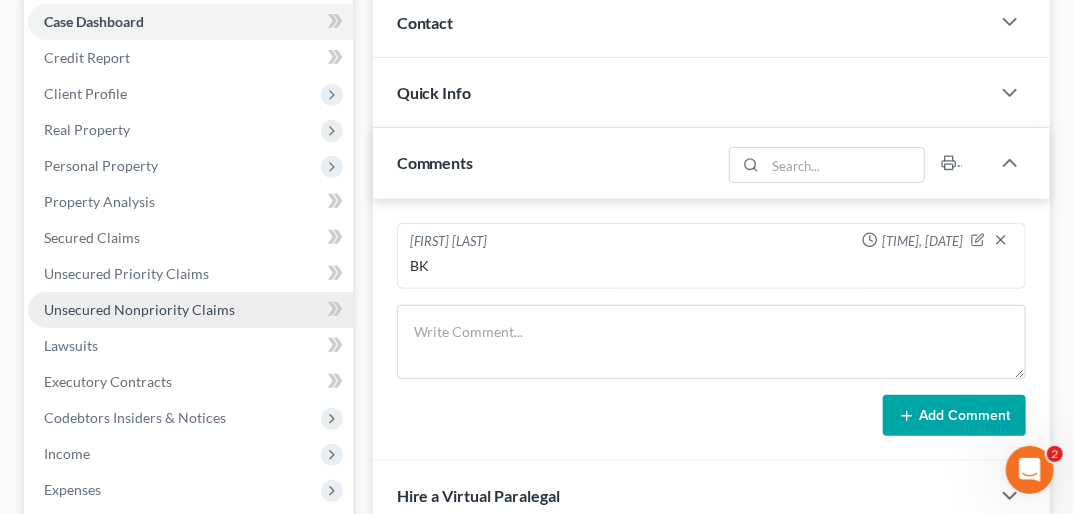 click on "Unsecured Nonpriority Claims" at bounding box center (139, 309) 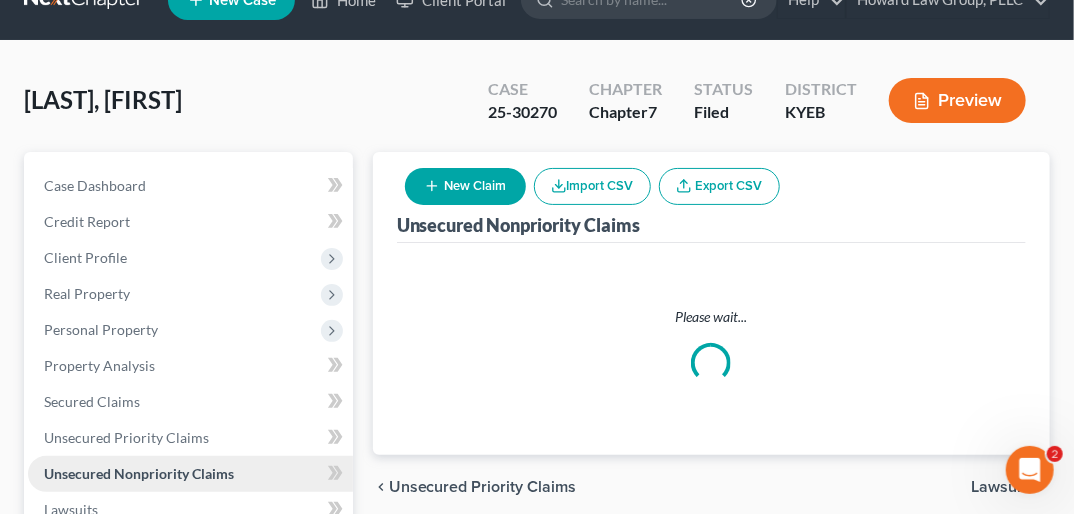 scroll, scrollTop: 0, scrollLeft: 0, axis: both 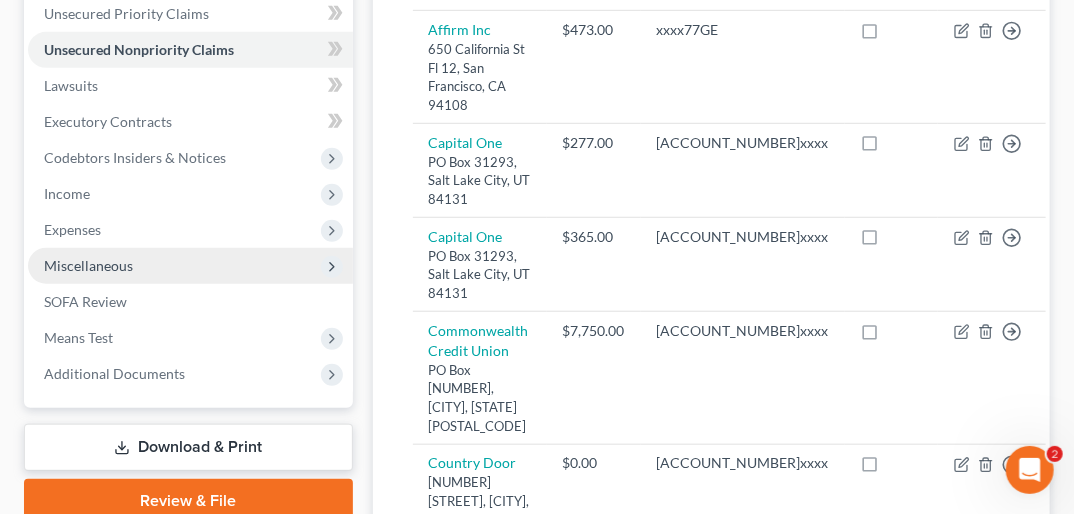 click on "Miscellaneous" at bounding box center (190, 266) 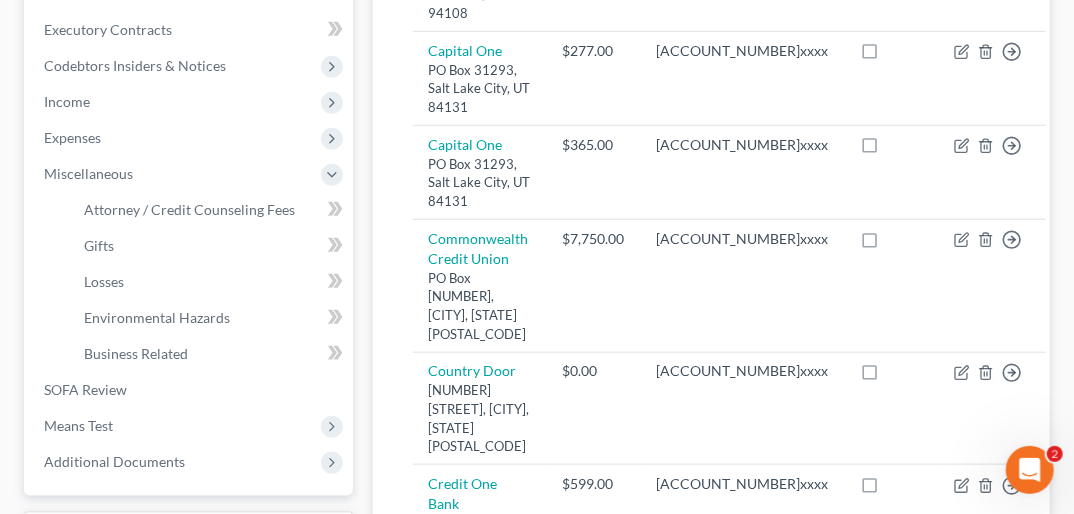 scroll, scrollTop: 562, scrollLeft: 0, axis: vertical 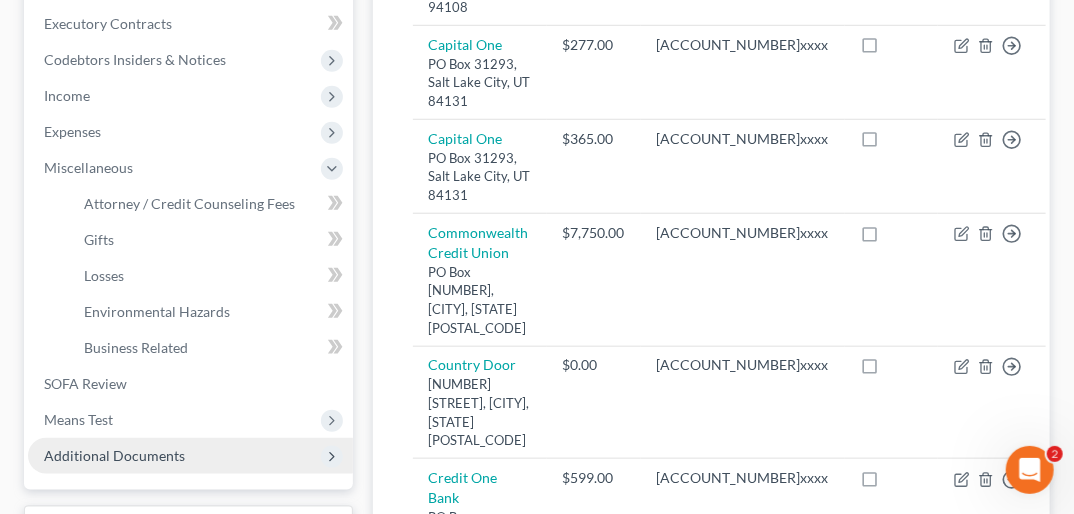 click on "Additional Documents" at bounding box center [114, 455] 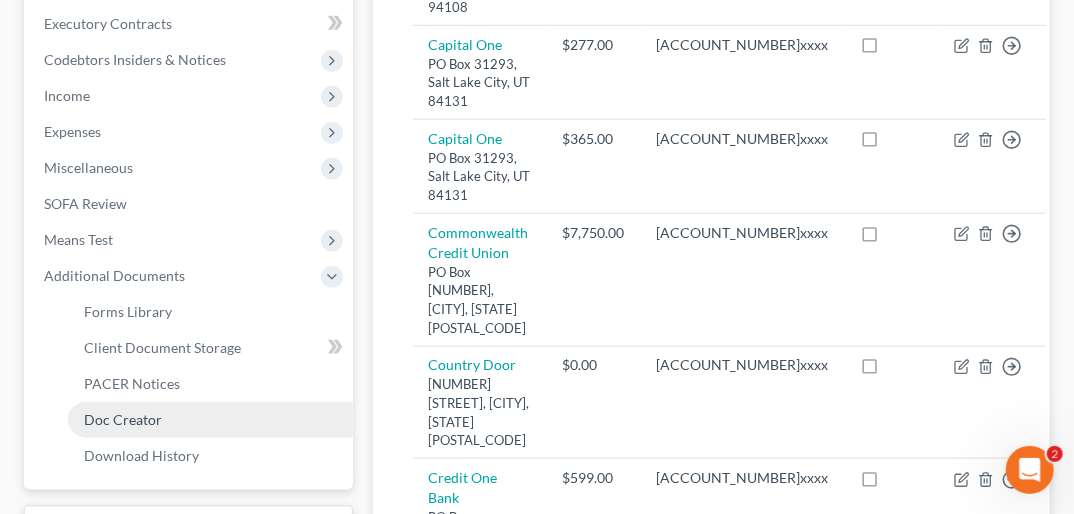 click on "Doc Creator" at bounding box center (123, 419) 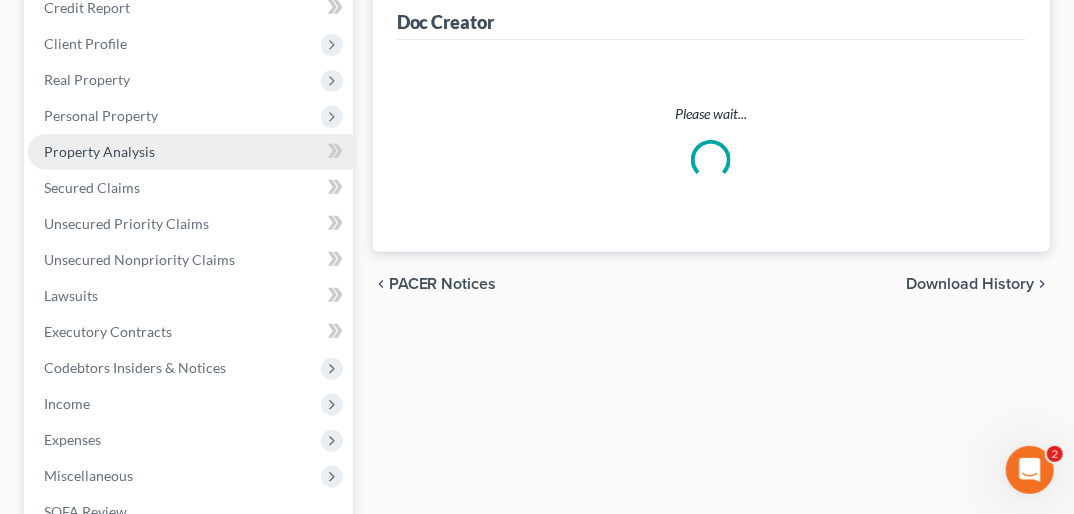 scroll, scrollTop: 0, scrollLeft: 0, axis: both 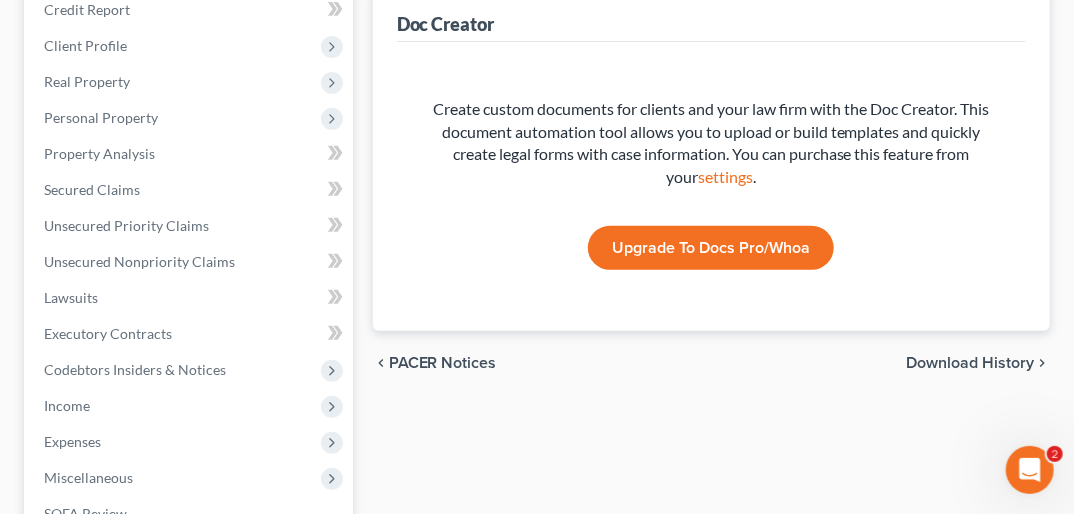 click on "Download History" at bounding box center (970, 363) 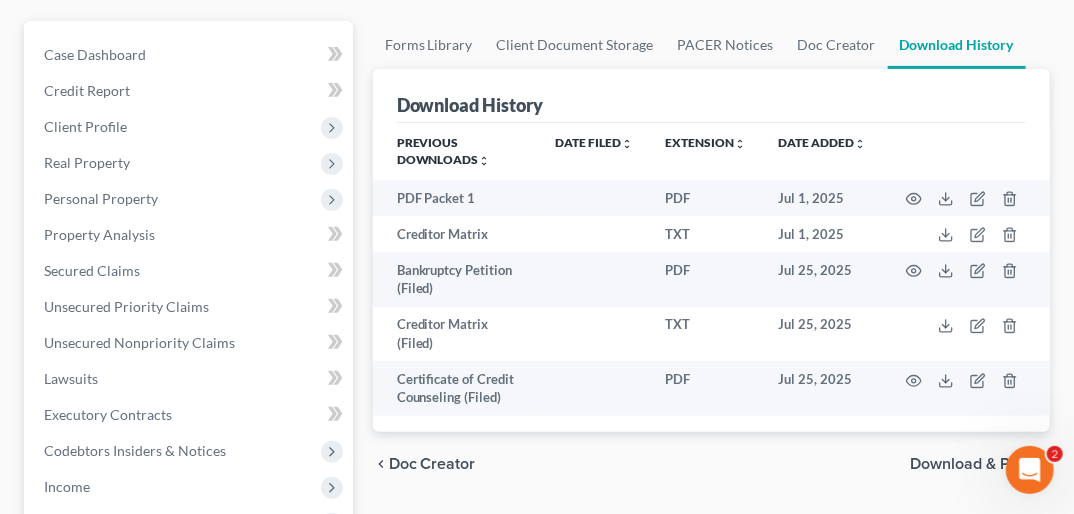 scroll, scrollTop: 0, scrollLeft: 0, axis: both 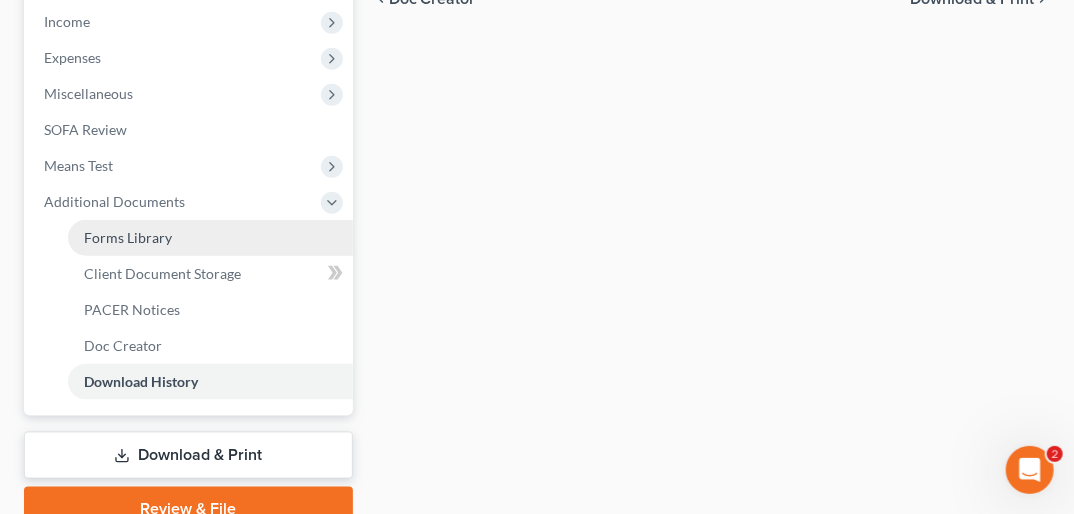 click on "Forms Library" at bounding box center (128, 237) 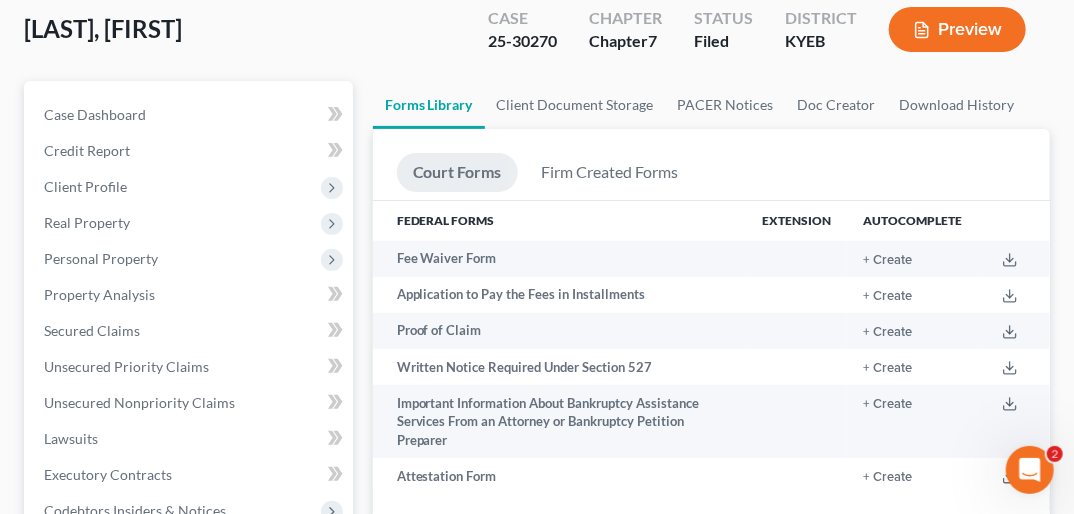 scroll, scrollTop: 0, scrollLeft: 0, axis: both 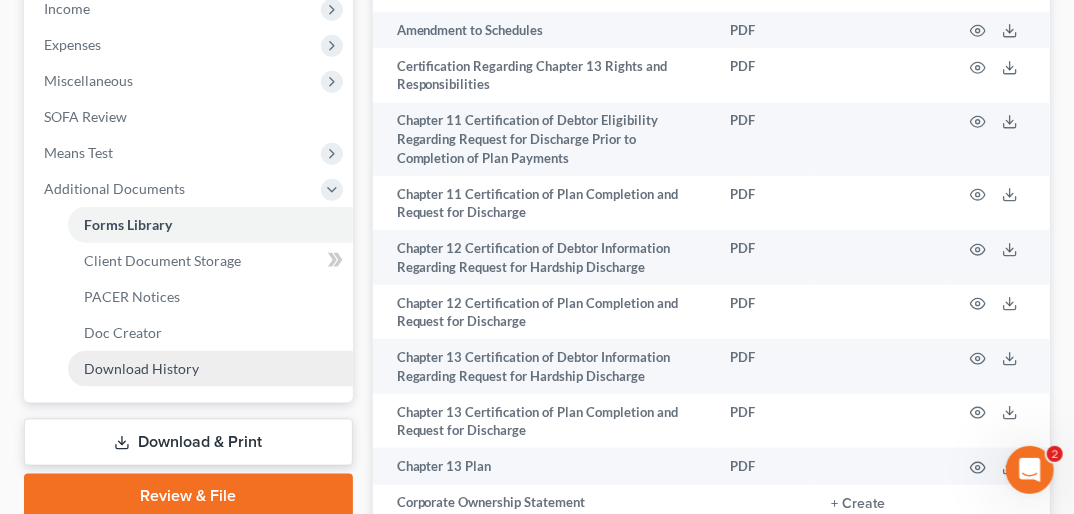 click on "Download History" at bounding box center (141, 368) 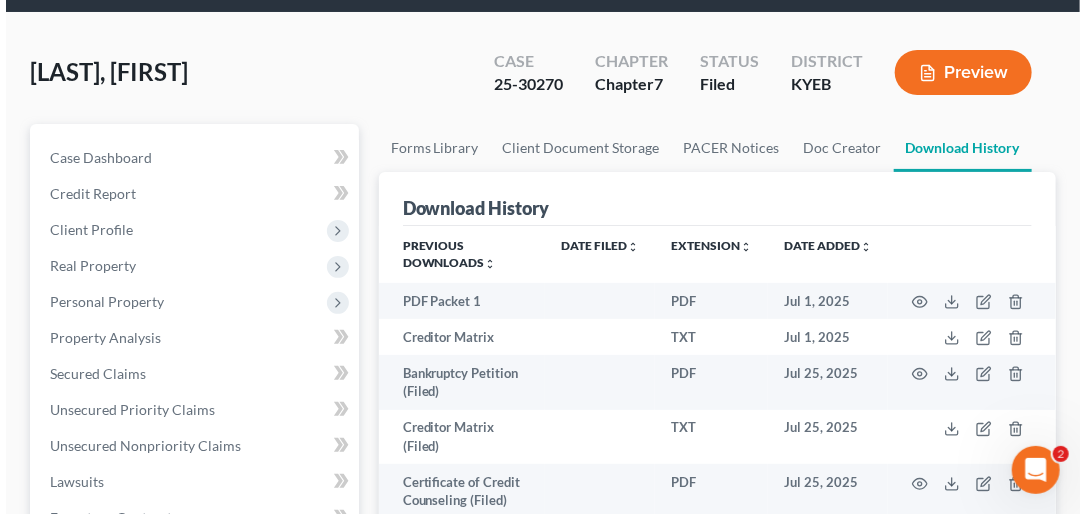 scroll, scrollTop: 0, scrollLeft: 0, axis: both 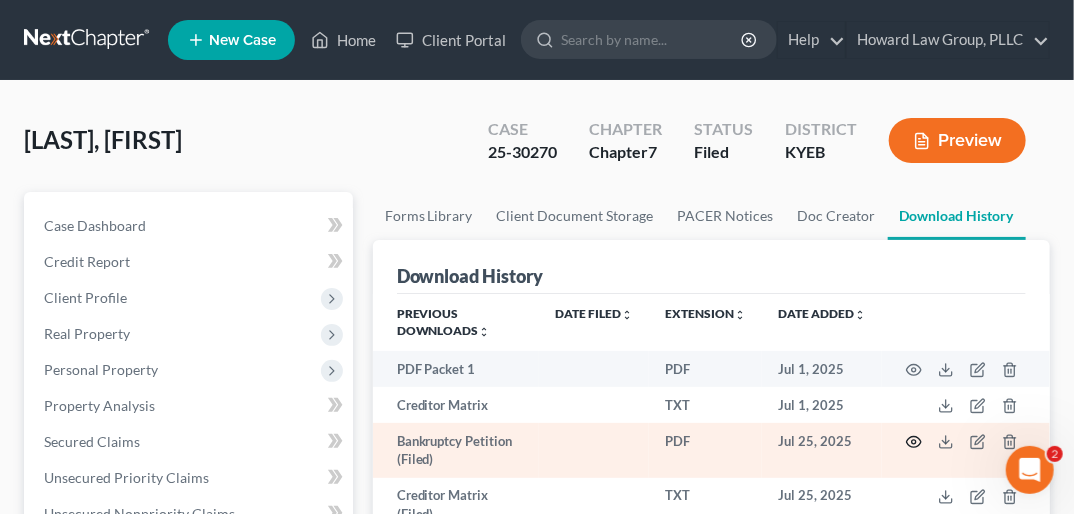 click 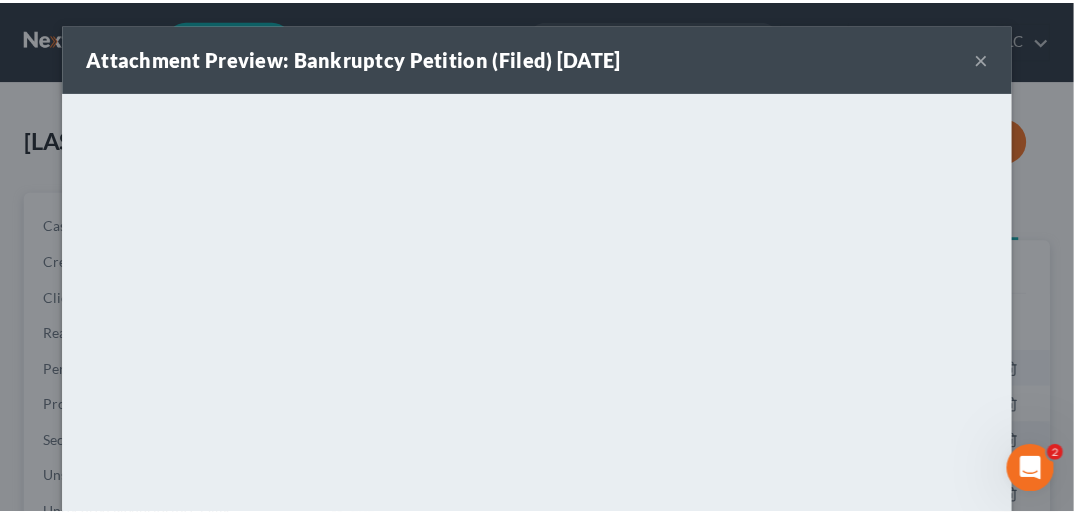 scroll, scrollTop: 649, scrollLeft: 0, axis: vertical 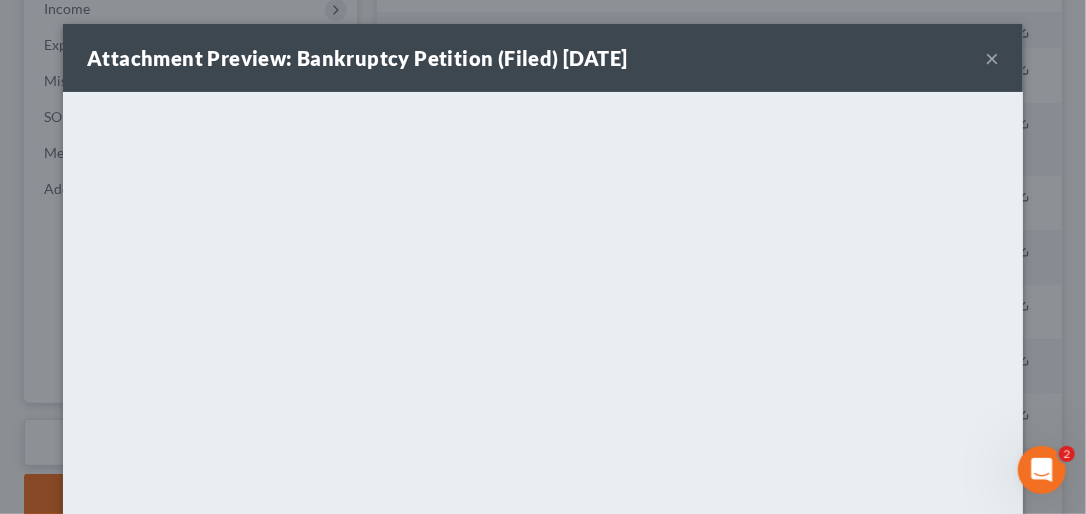 click on "×" at bounding box center (992, 58) 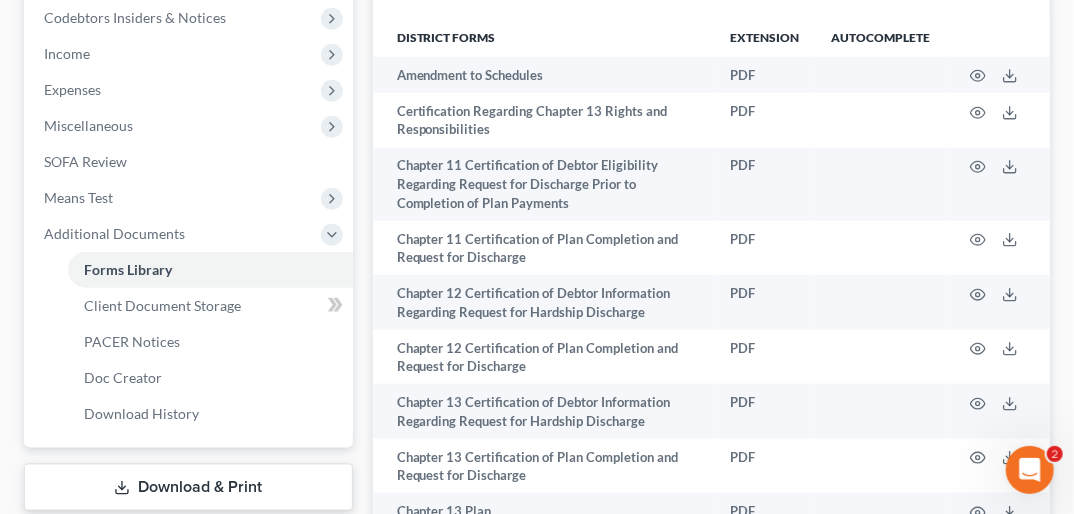 scroll, scrollTop: 597, scrollLeft: 0, axis: vertical 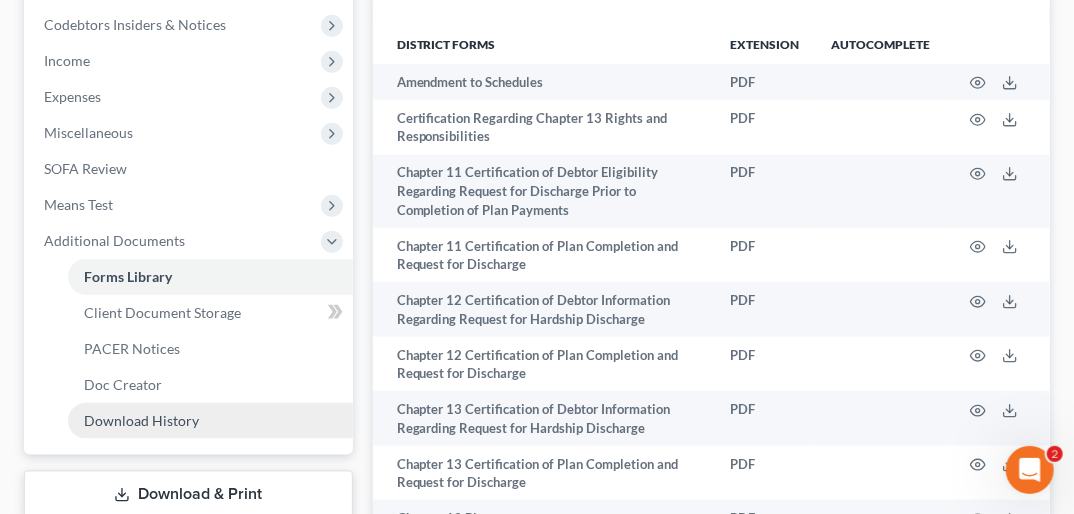 click on "Download History" at bounding box center (141, 420) 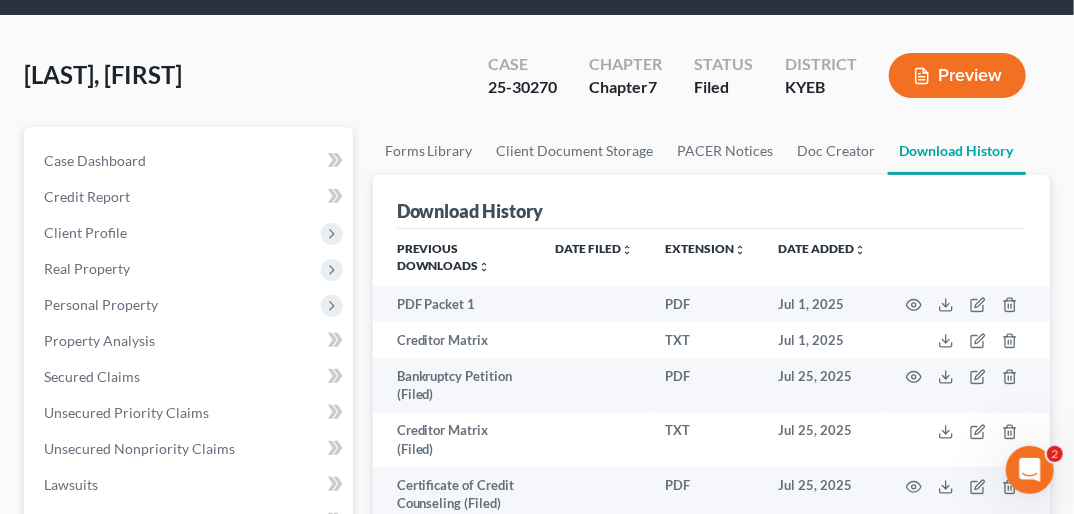 scroll, scrollTop: 0, scrollLeft: 0, axis: both 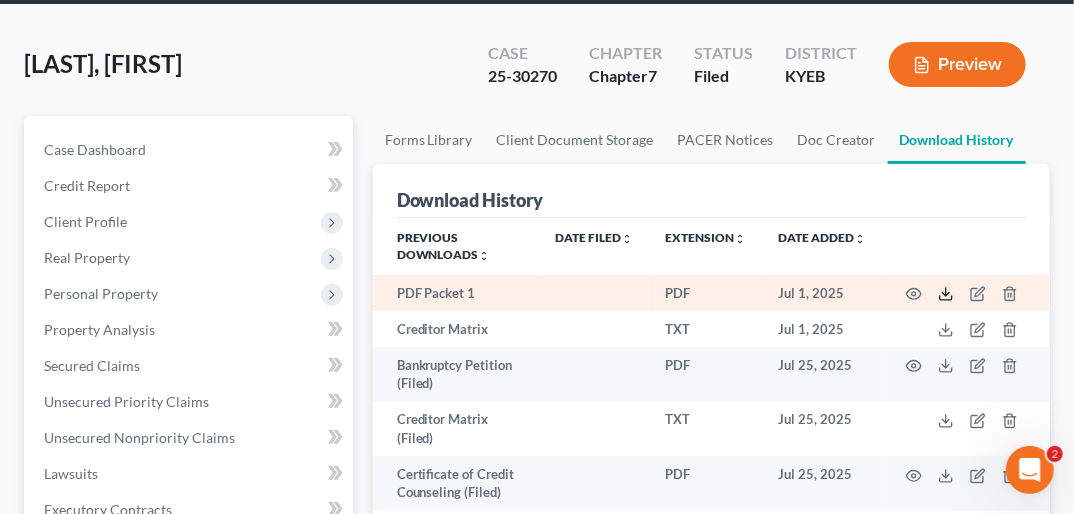 click 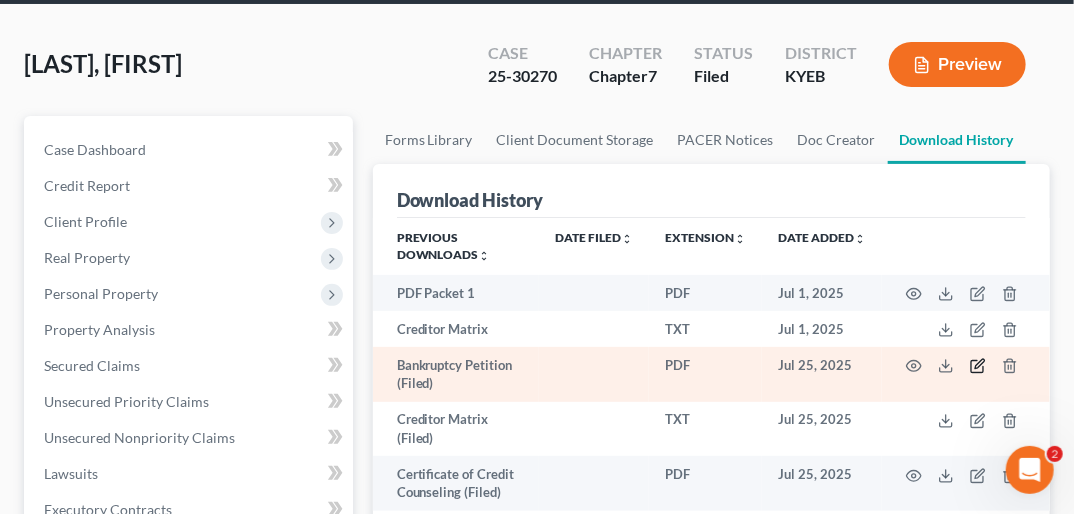click 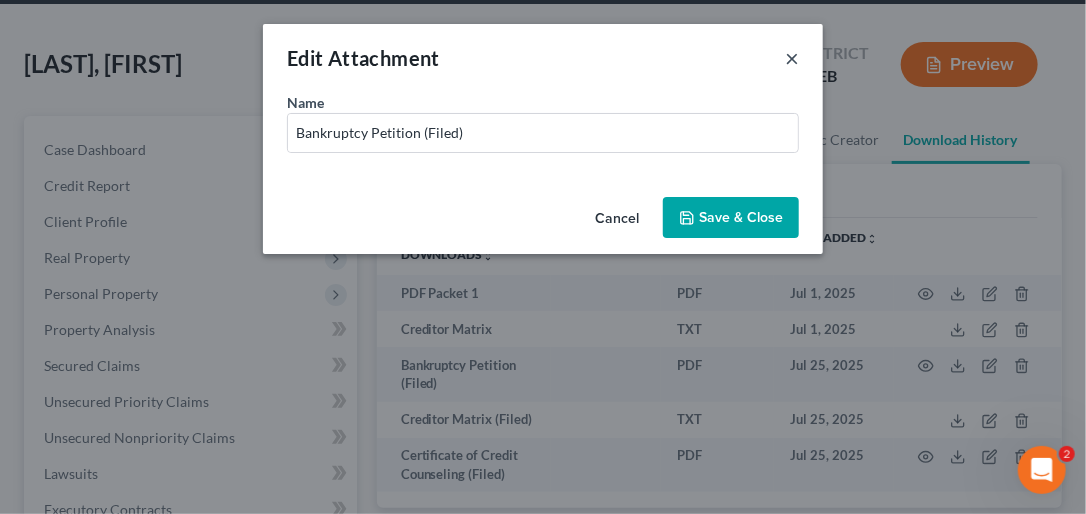 click on "×" at bounding box center [792, 58] 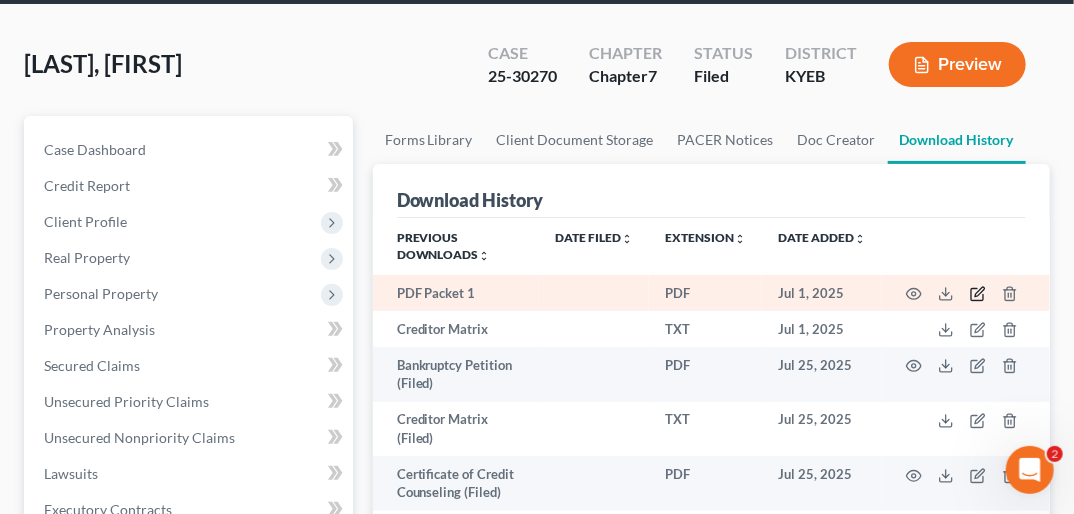 click 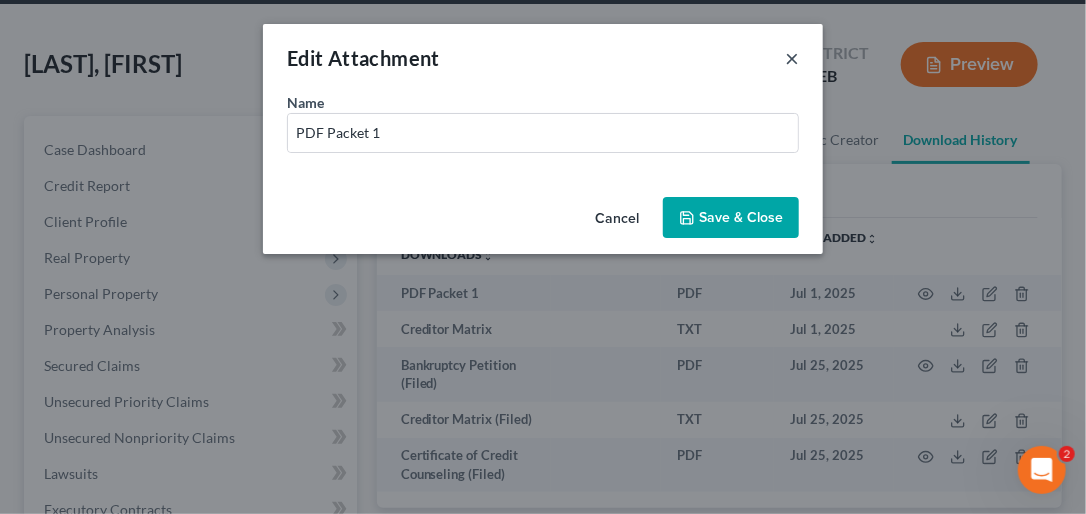 click on "×" at bounding box center [792, 58] 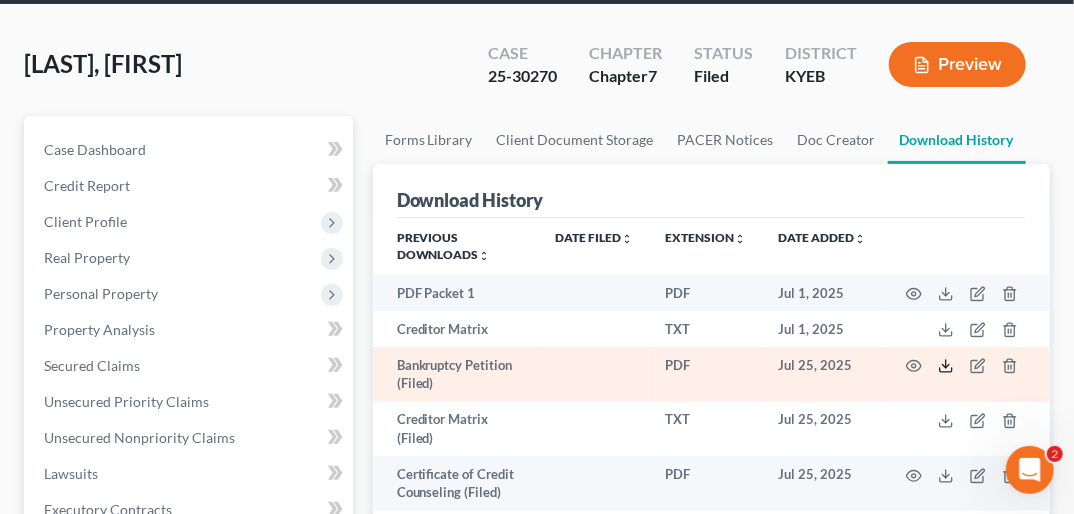 click 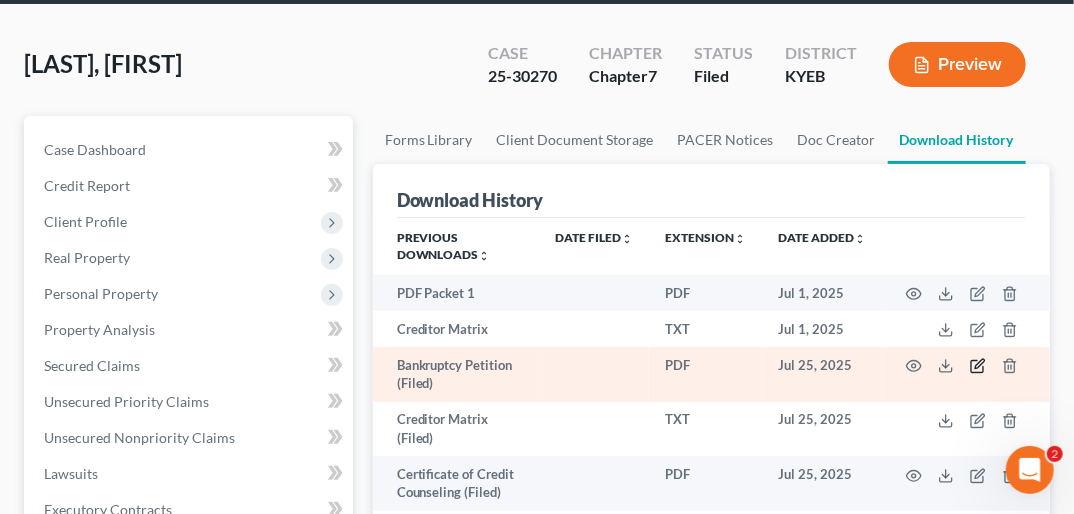 click 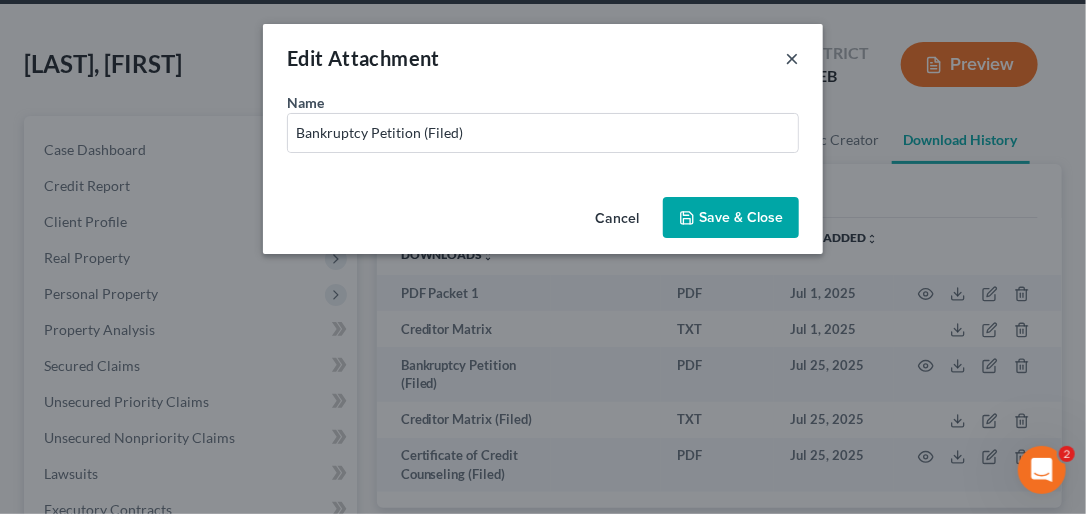 click on "×" at bounding box center (792, 58) 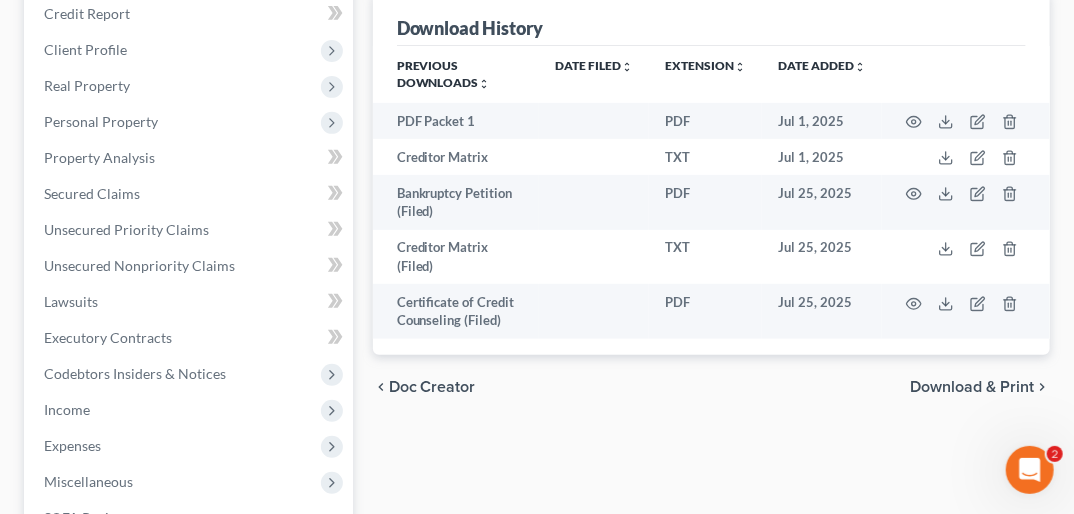 scroll, scrollTop: 241, scrollLeft: 0, axis: vertical 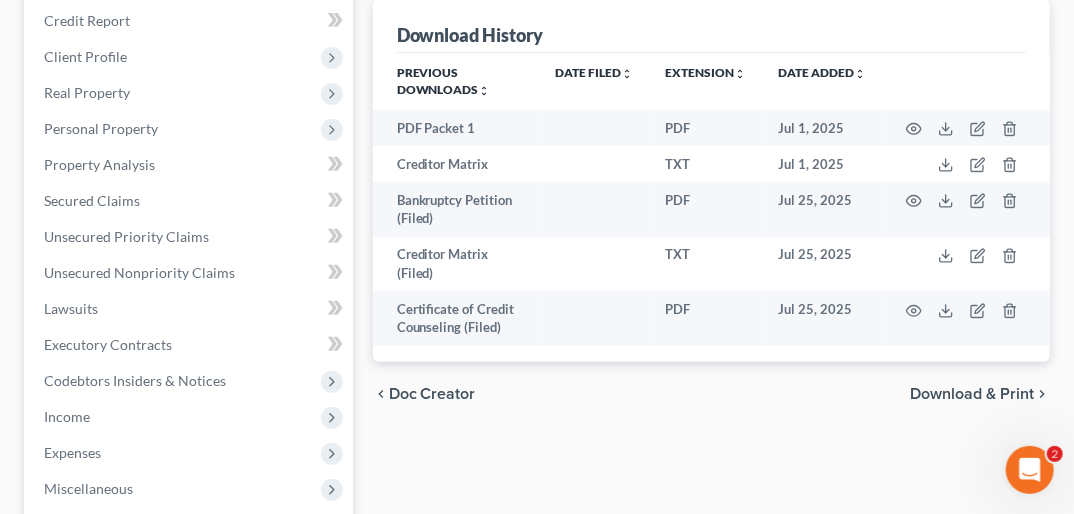 click on "Download & Print" at bounding box center [972, 394] 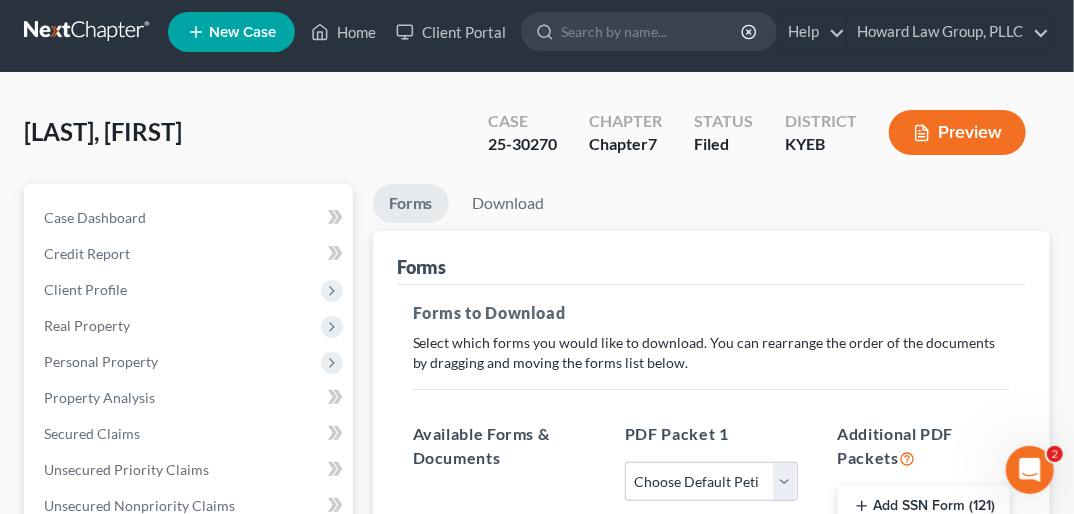 scroll, scrollTop: 0, scrollLeft: 0, axis: both 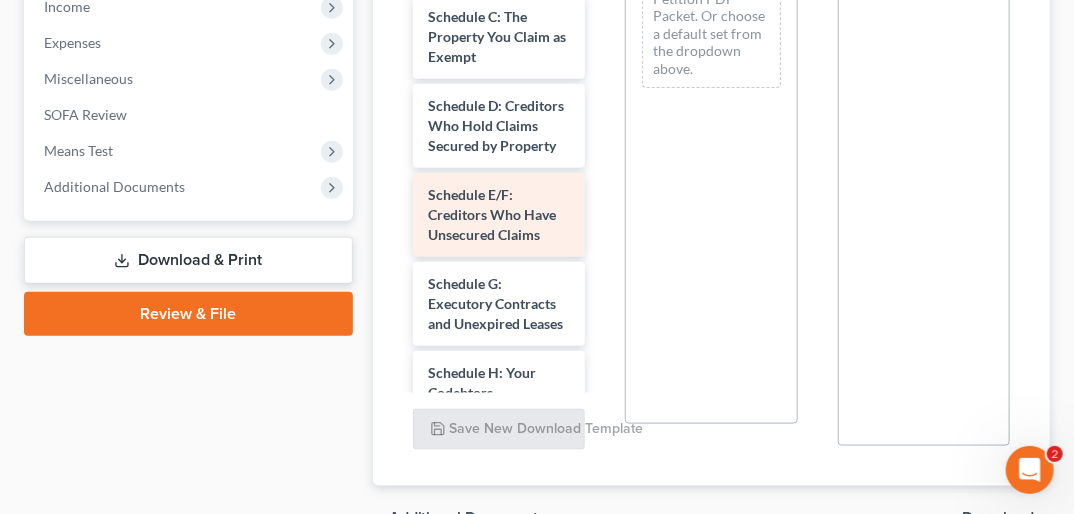 click on "Schedule E/F: Creditors Who Have Unsecured Claims" at bounding box center [499, 215] 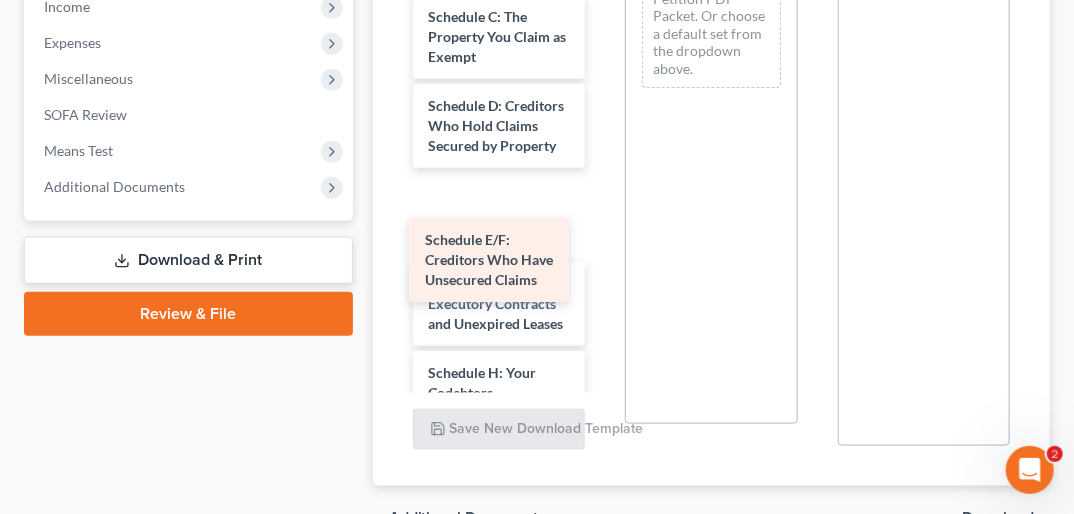 click on "Schedule E/F: Creditors Who Have Unsecured Claims [CASE_NUMBER] [DATE] CCC-pdf Voluntary Petition for Individuals Filing for Bankruptcy Summary of Your Assets and Liabilities Schedule A/B: Property Schedule C: The Property You Claim as Exempt Schedule D: Creditors Who Hold Claims Secured by Property Schedule E/F: Creditors Who Have Unsecured Claims Schedule E/F: Creditors Who Have Unsecured Claims Schedule G: Executory Contracts and Unexpired Leases Schedule H: Your Codebtors Schedule I: Your Income Schedule J: Your Expenses Declaration About an Individual Debtor's Schedules Your Statement of Financial Affairs for Individuals Filing for Bankruptcy Statement of Intention for Individuals Filing Under Chapter 7 Chapter 7 Statement of Your Current Monthly Income and Means-Test Calculation Creditor Matrix Verification of Creditor Matrix Notice Required by 11 U.S.C. § 342(b) for Individuals Filing for Bankruptcy Attorney's Disclosure of Compensation" at bounding box center (499, 482) 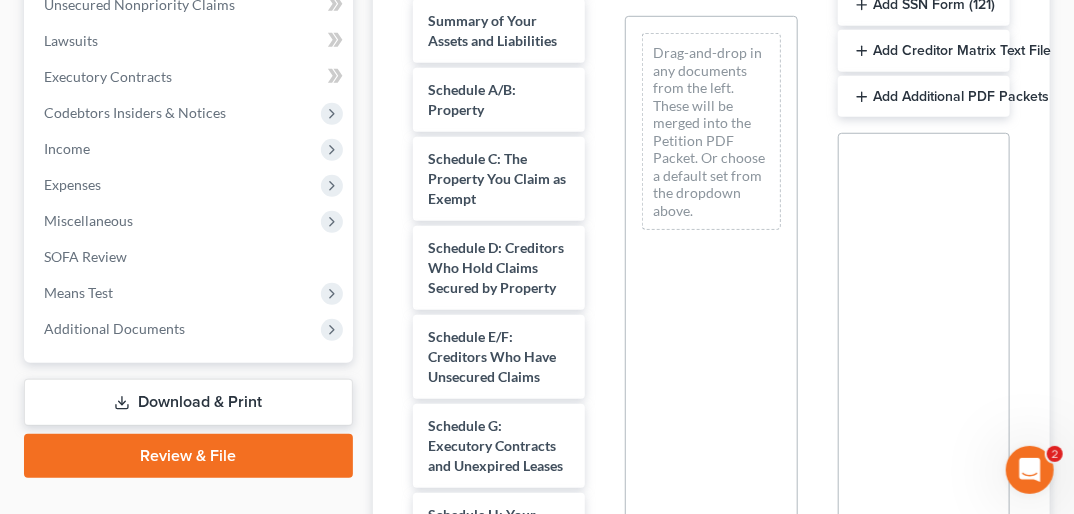 scroll, scrollTop: 452, scrollLeft: 0, axis: vertical 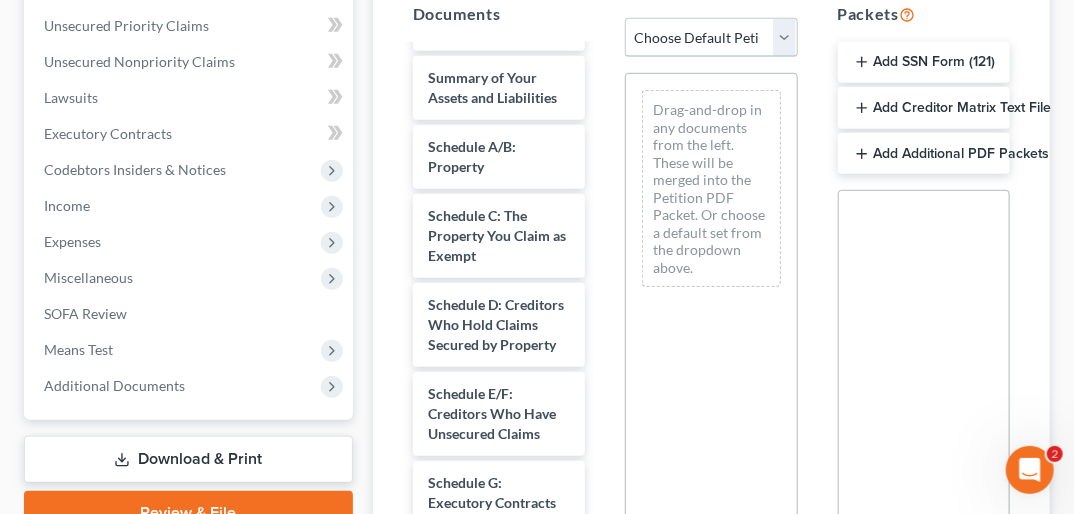 click on "Choose Default Petition PDF Packet Complete Bankruptcy Petition (all forms and schedules) Emergency Filing Forms (Petition and Creditor List Only) Amended Forms Signature Pages Only schedule D&H" at bounding box center [711, 38] 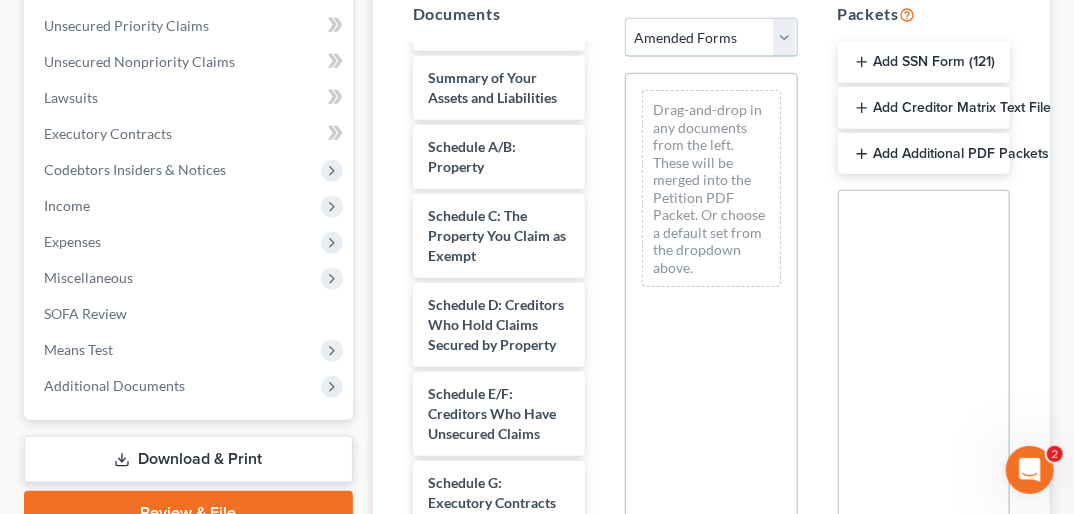 click on "Choose Default Petition PDF Packet Complete Bankruptcy Petition (all forms and schedules) Emergency Filing Forms (Petition and Creditor List Only) Amended Forms Signature Pages Only schedule D&H" at bounding box center [711, 38] 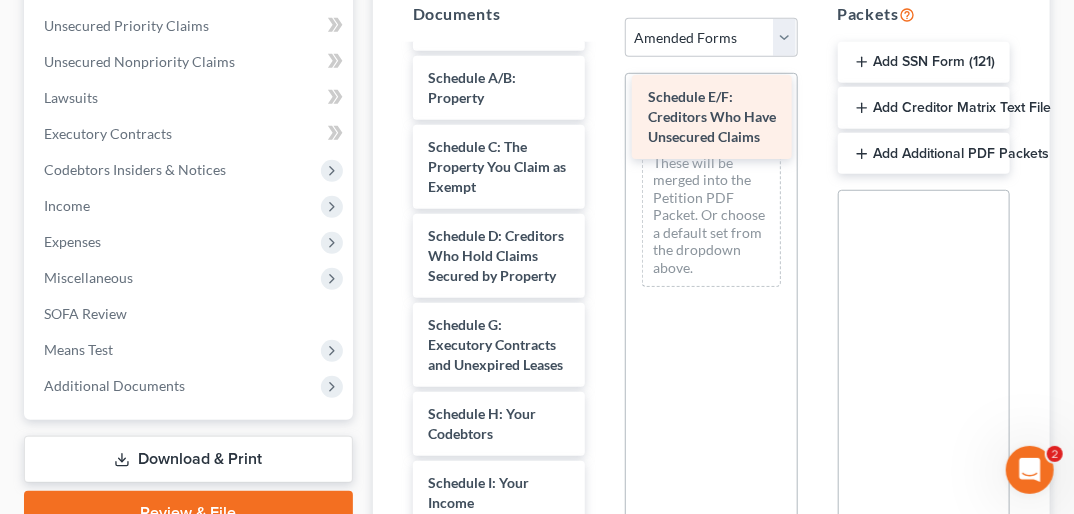 drag, startPoint x: 472, startPoint y: 381, endPoint x: 690, endPoint y: 116, distance: 343.14575 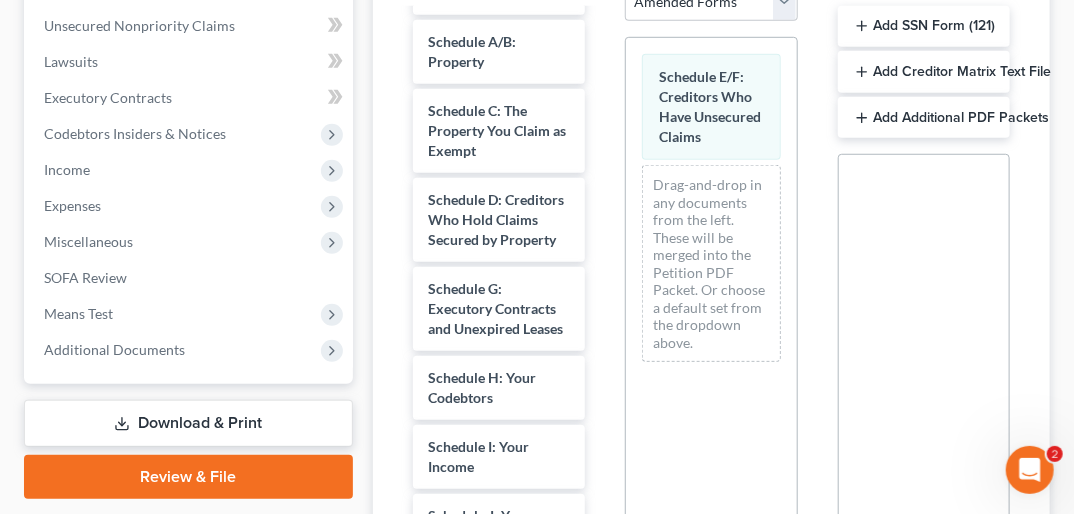 scroll, scrollTop: 402, scrollLeft: 0, axis: vertical 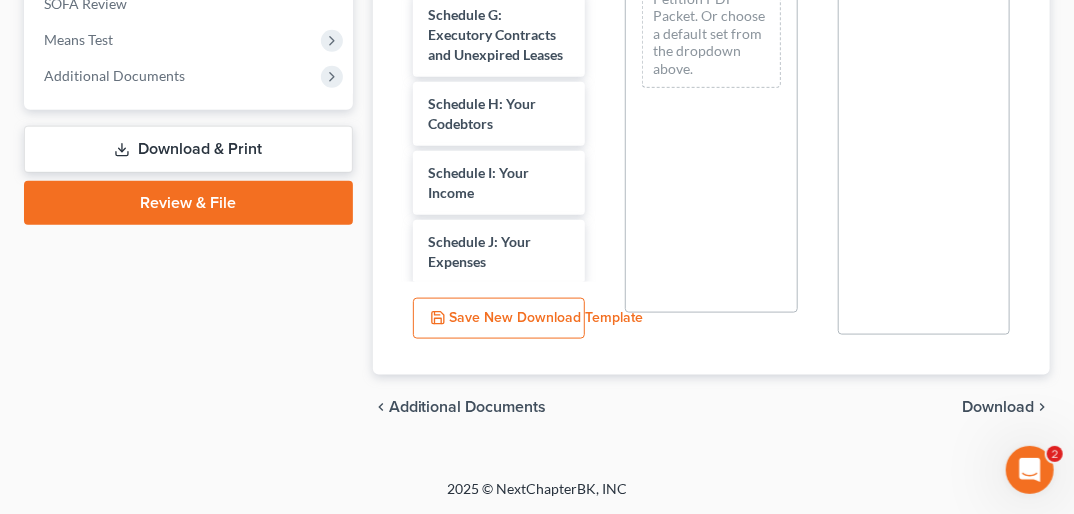 click on "Download" at bounding box center [998, 407] 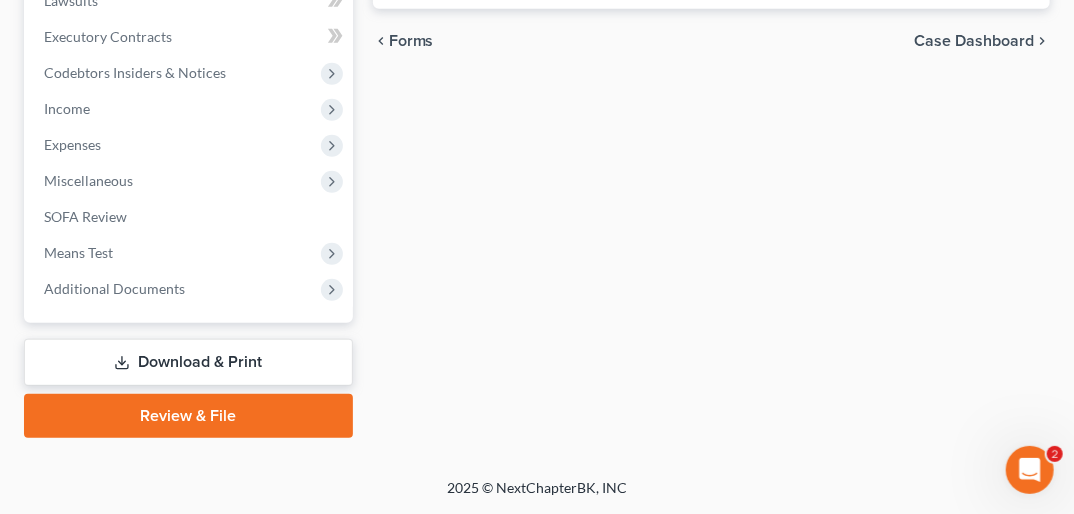 scroll, scrollTop: 548, scrollLeft: 0, axis: vertical 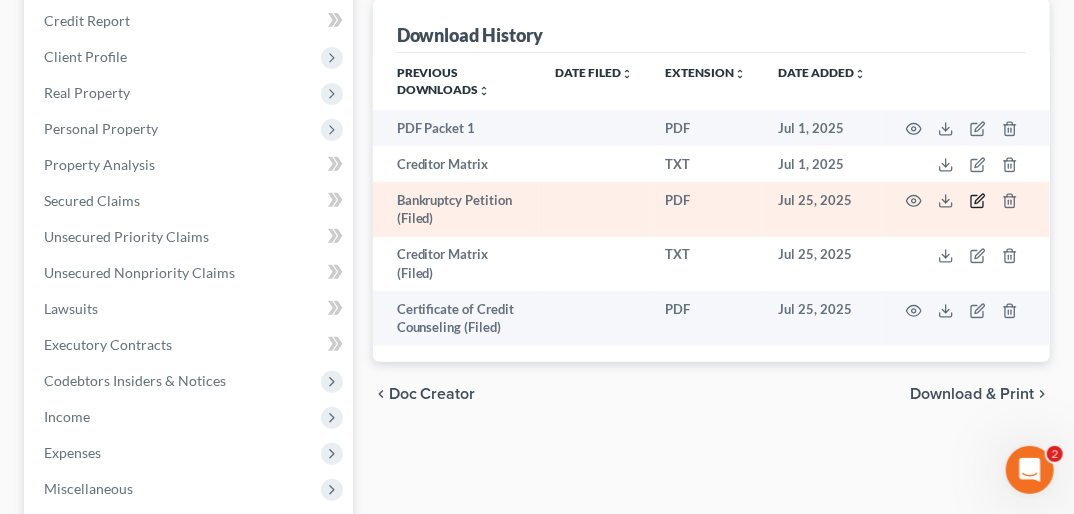click 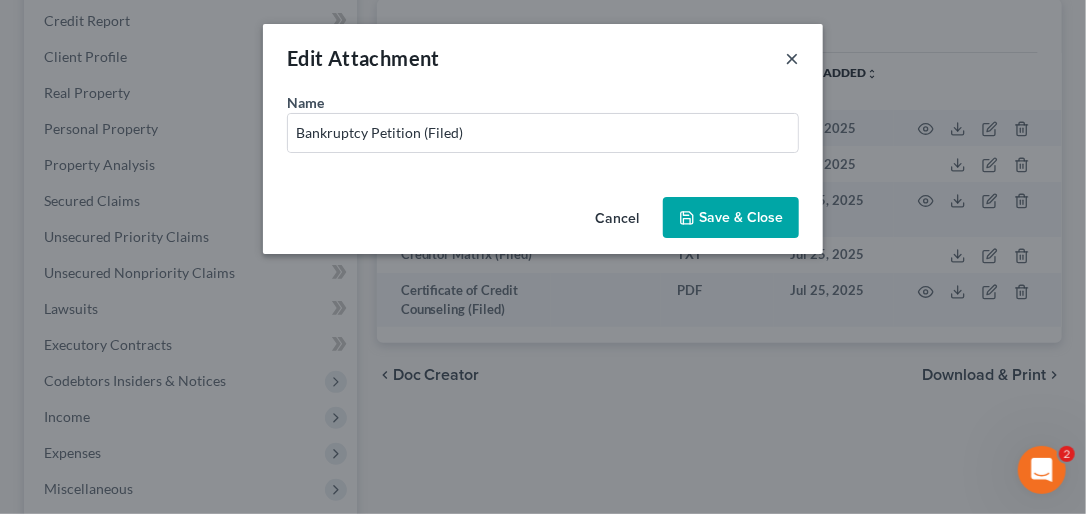 click on "×" at bounding box center [792, 58] 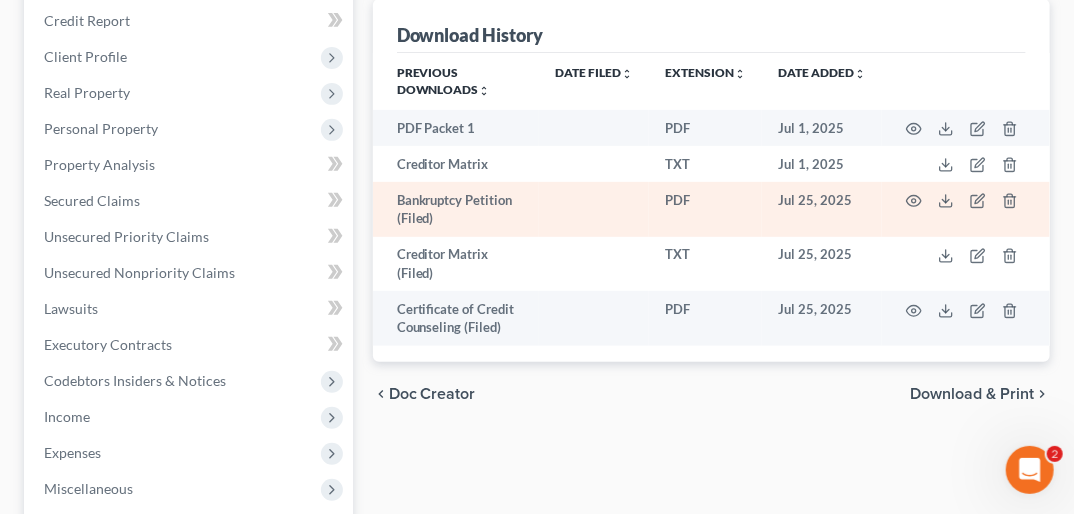 click on "Bankruptcy Petition (Filed)" at bounding box center [456, 209] 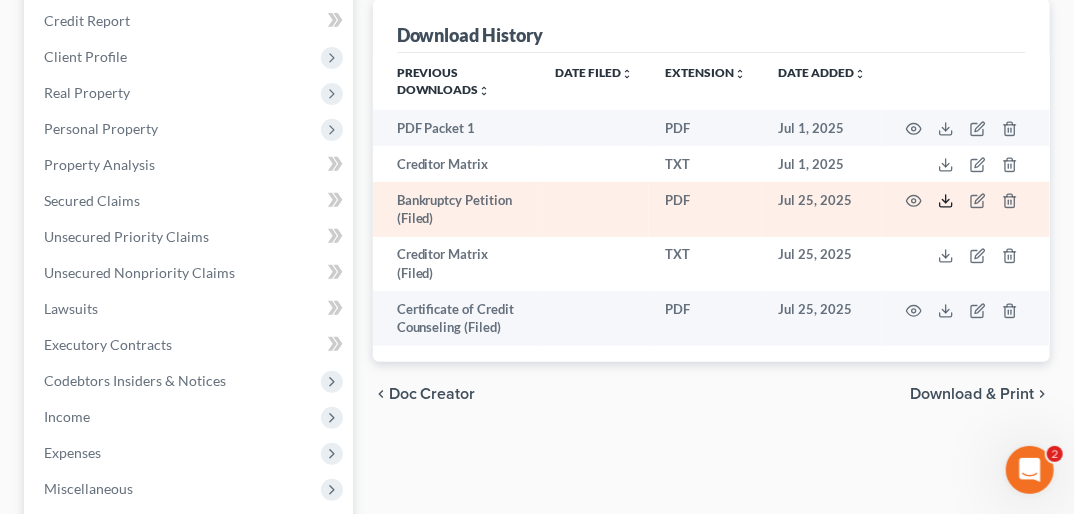 click 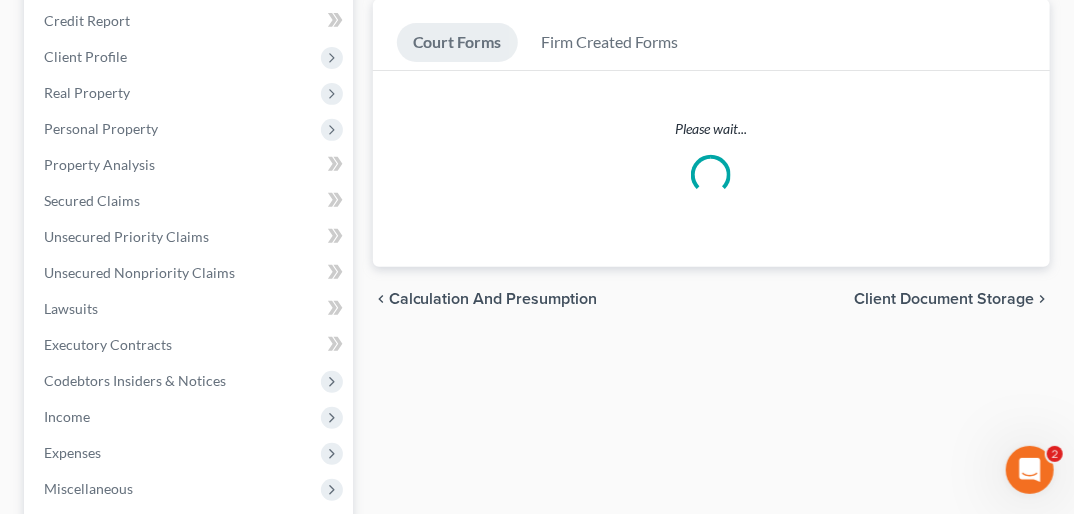 scroll, scrollTop: 597, scrollLeft: 0, axis: vertical 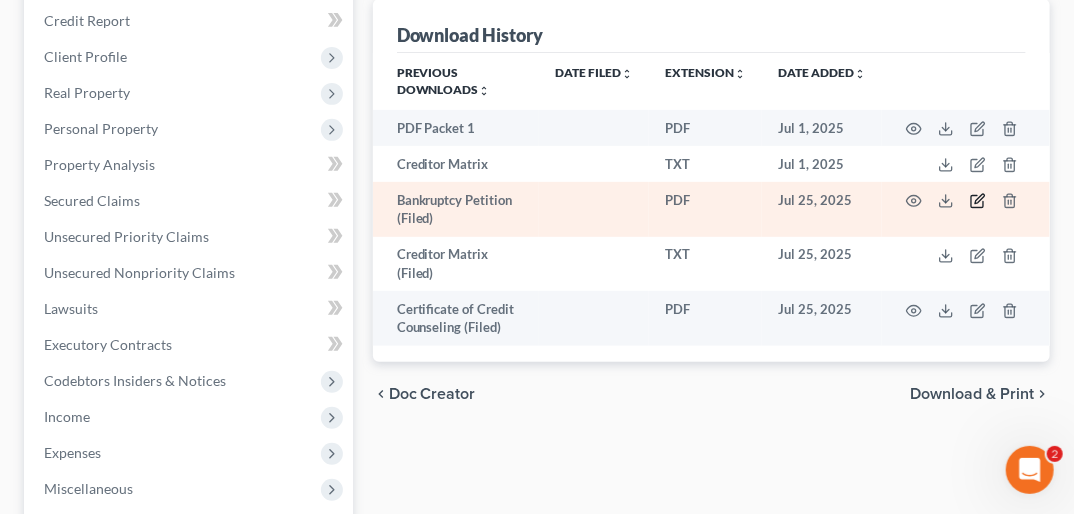 click 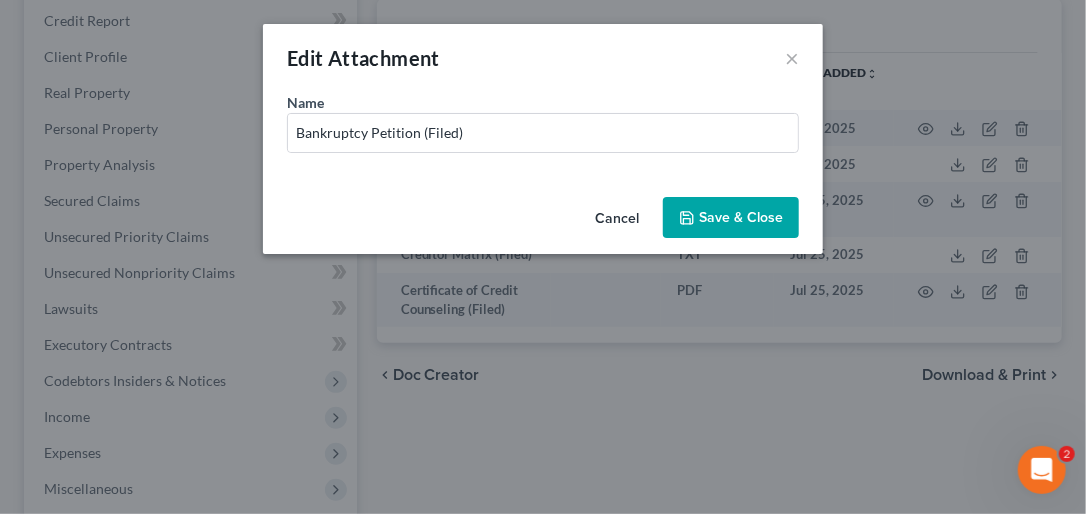click on "Edit     Attachment ×" at bounding box center (543, 58) 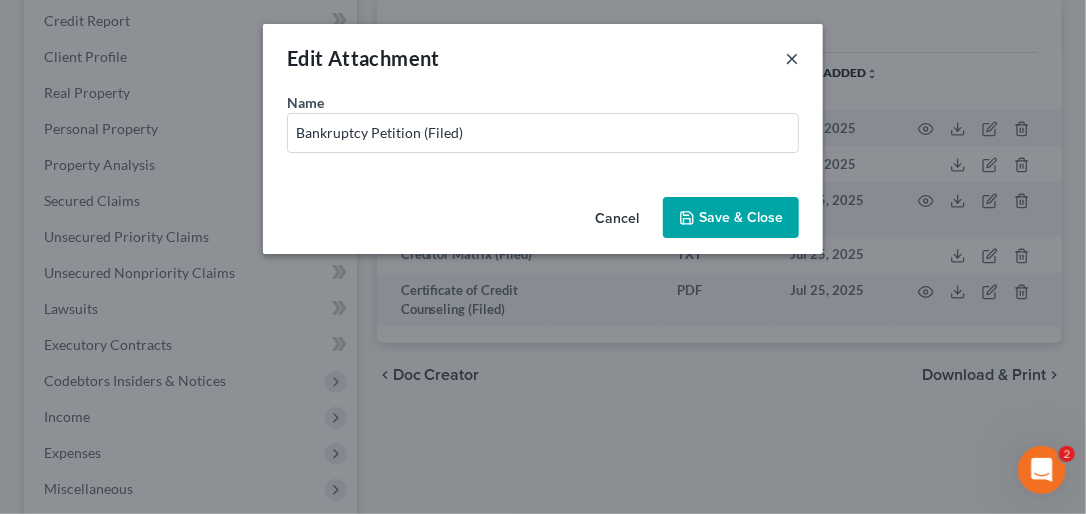 click on "×" at bounding box center [792, 58] 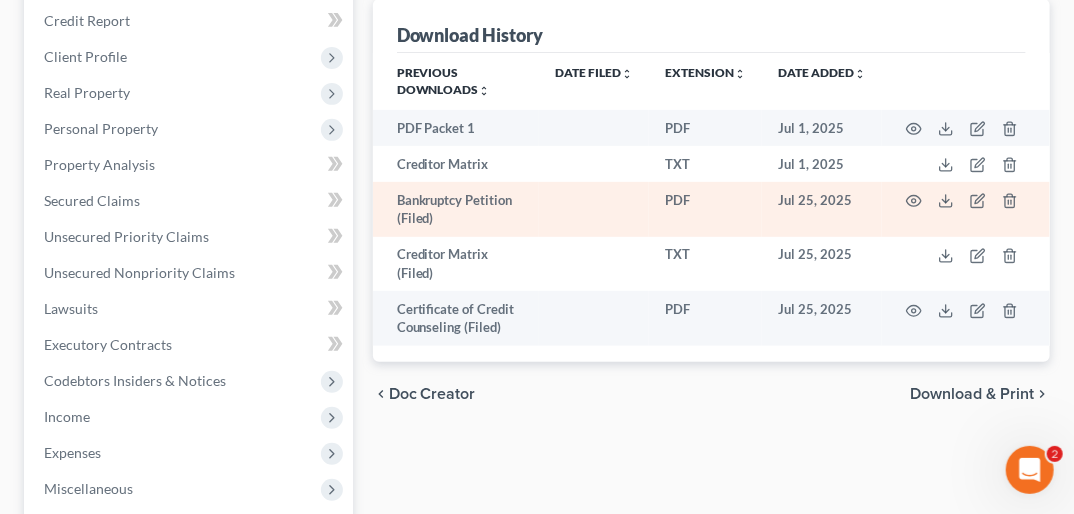 click at bounding box center (594, 209) 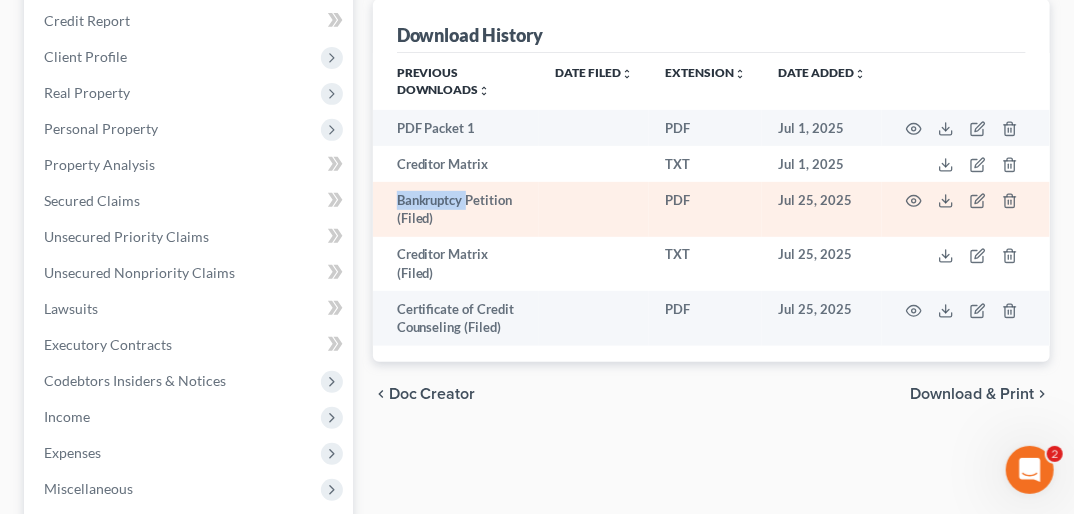 click on "Bankruptcy Petition (Filed)" at bounding box center [456, 209] 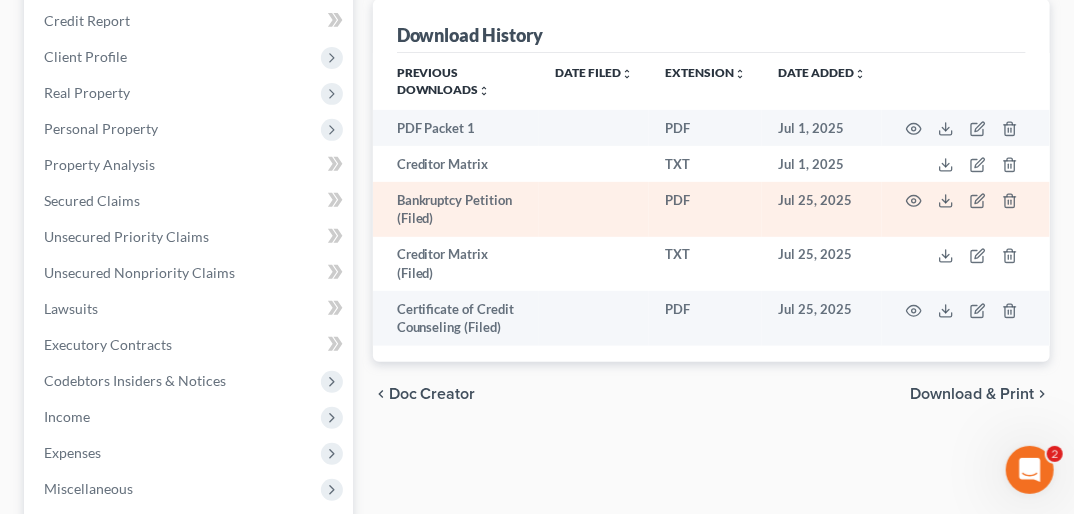 click on "Bankruptcy Petition (Filed)" at bounding box center [456, 209] 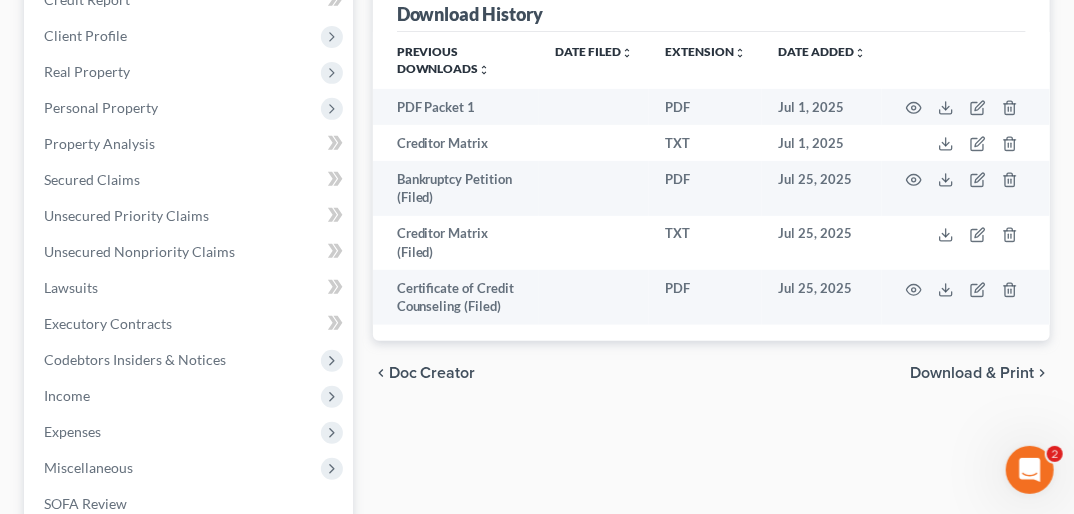 scroll, scrollTop: 250, scrollLeft: 0, axis: vertical 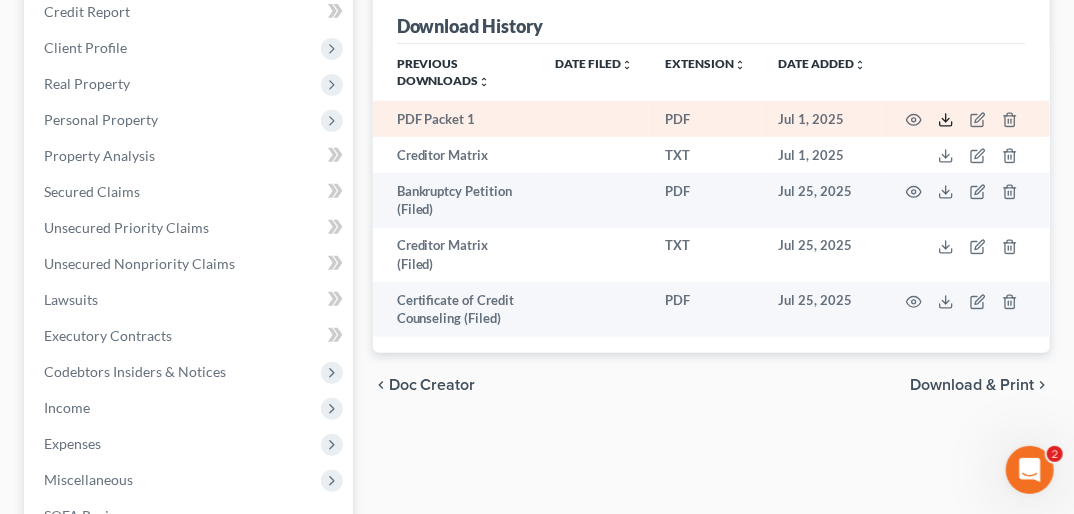 click 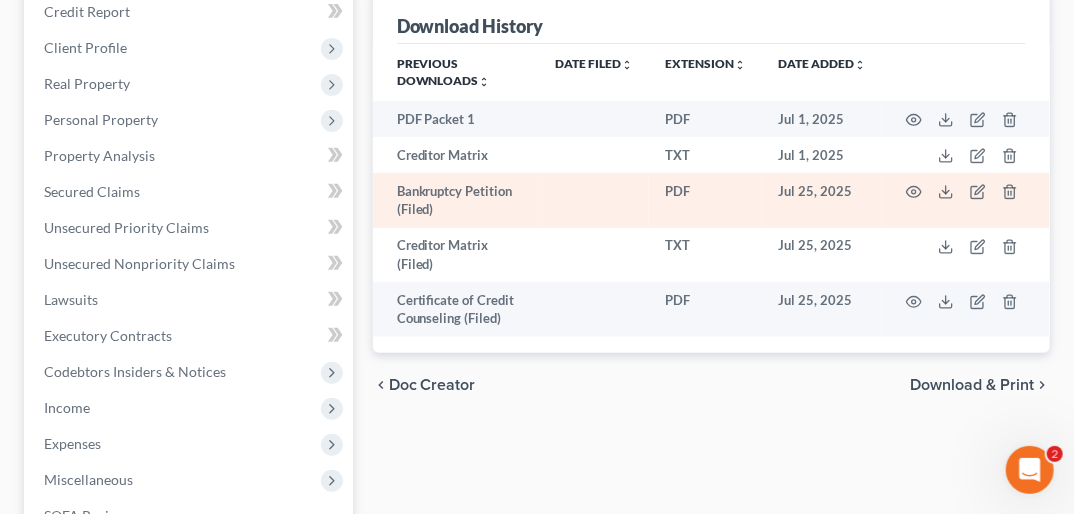click on "Bankruptcy Petition (Filed)" at bounding box center (456, 200) 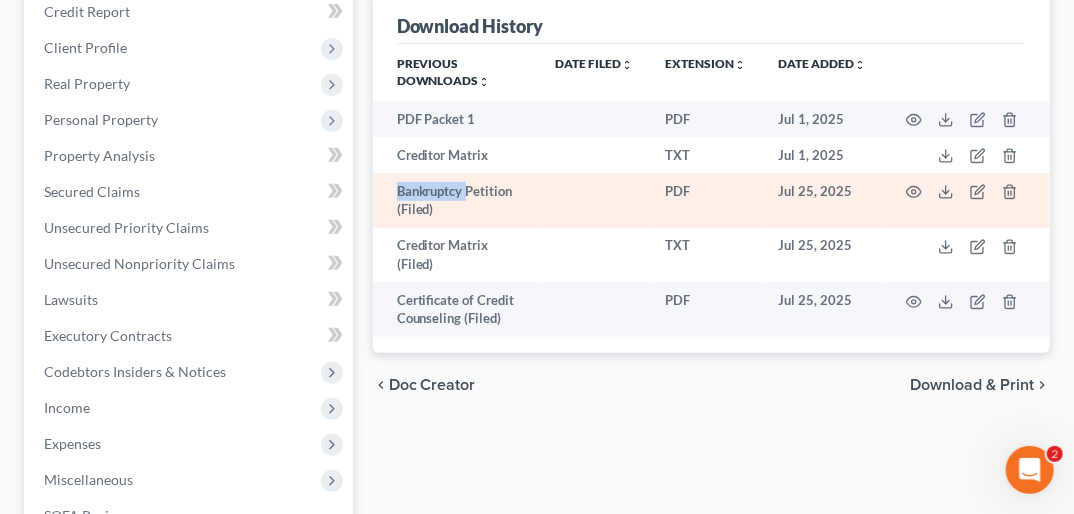 click on "Bankruptcy Petition (Filed)" at bounding box center [456, 200] 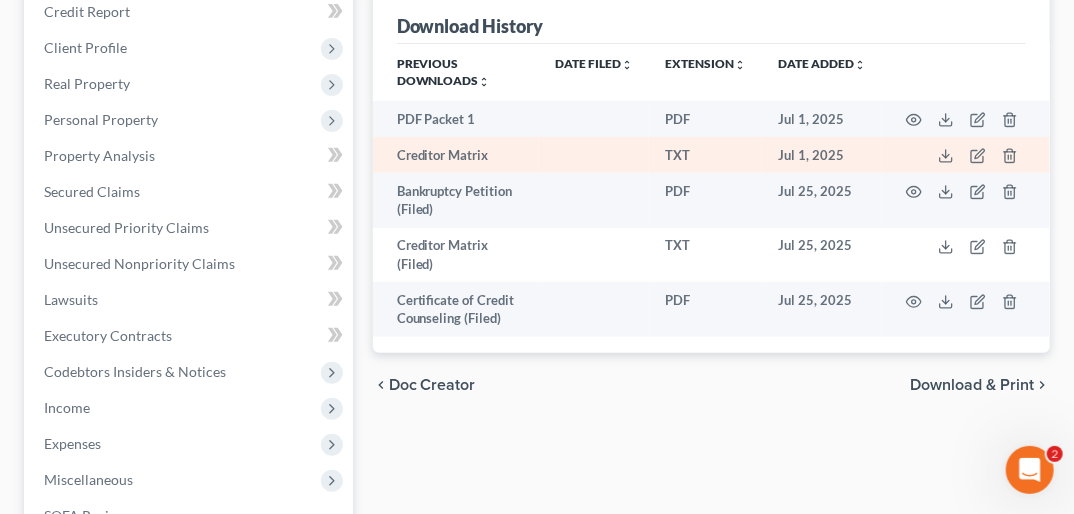 click on "TXT" at bounding box center (705, 155) 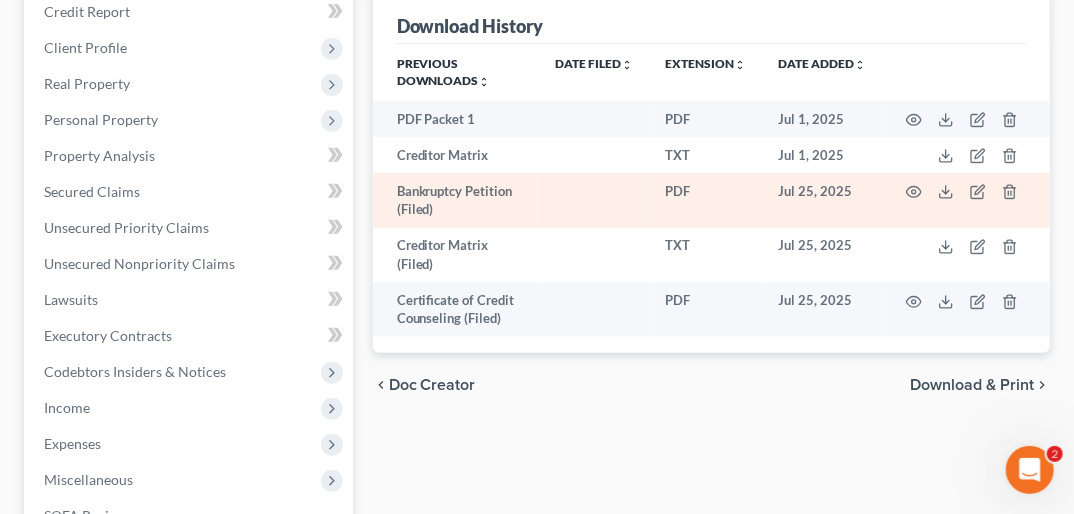 click at bounding box center [594, 200] 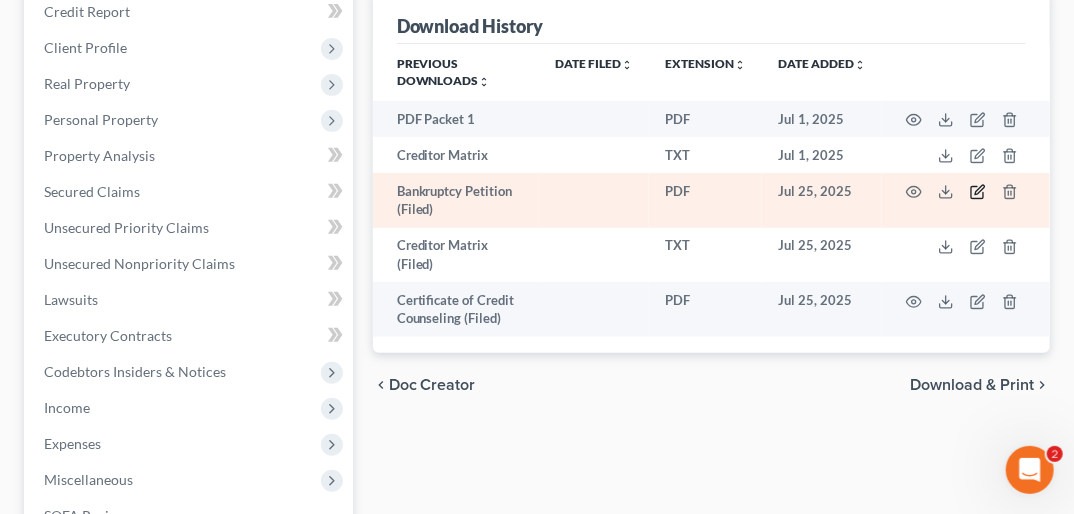 click 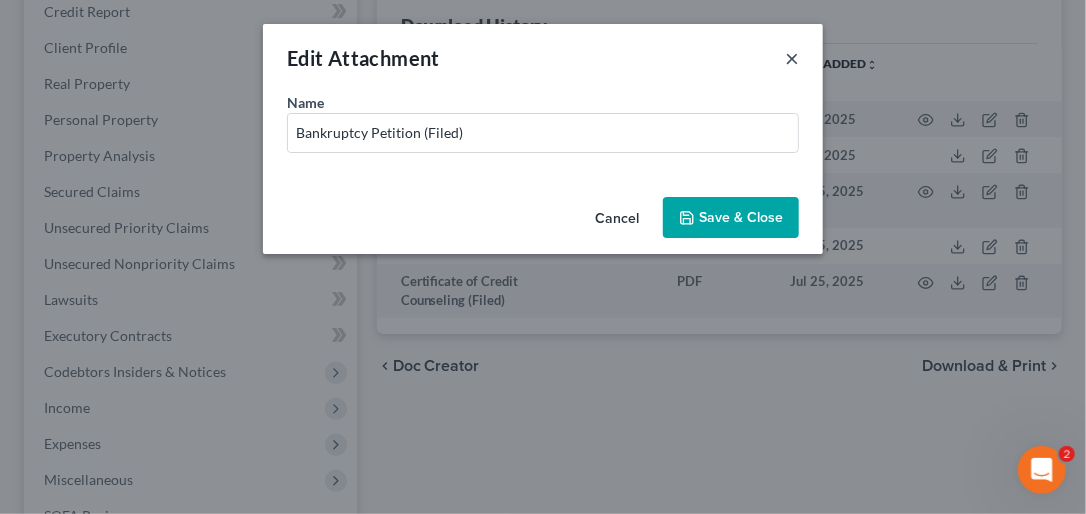 click on "×" at bounding box center (792, 58) 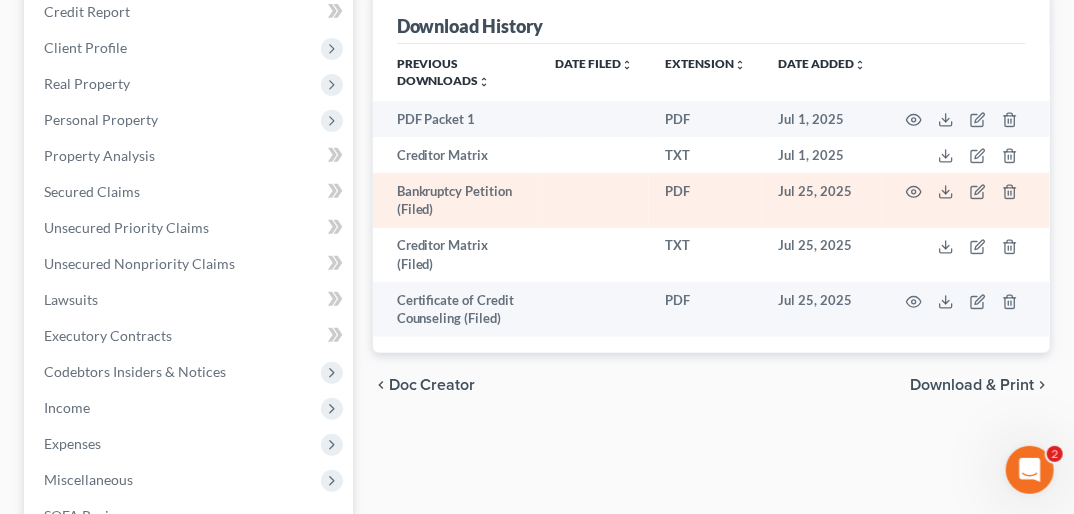 click on "Bankruptcy Petition (Filed)" at bounding box center [456, 200] 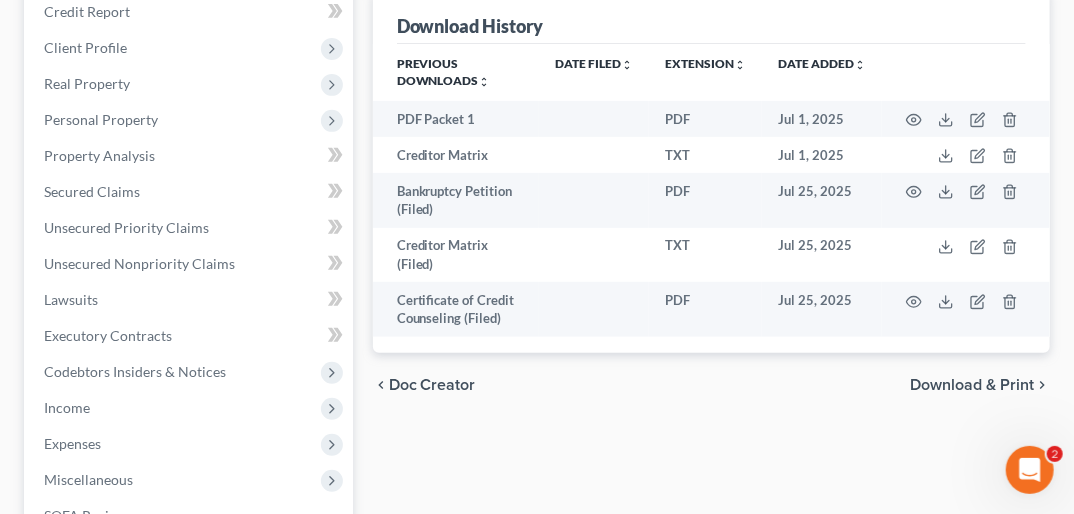 click on "Download & Print" at bounding box center [972, 385] 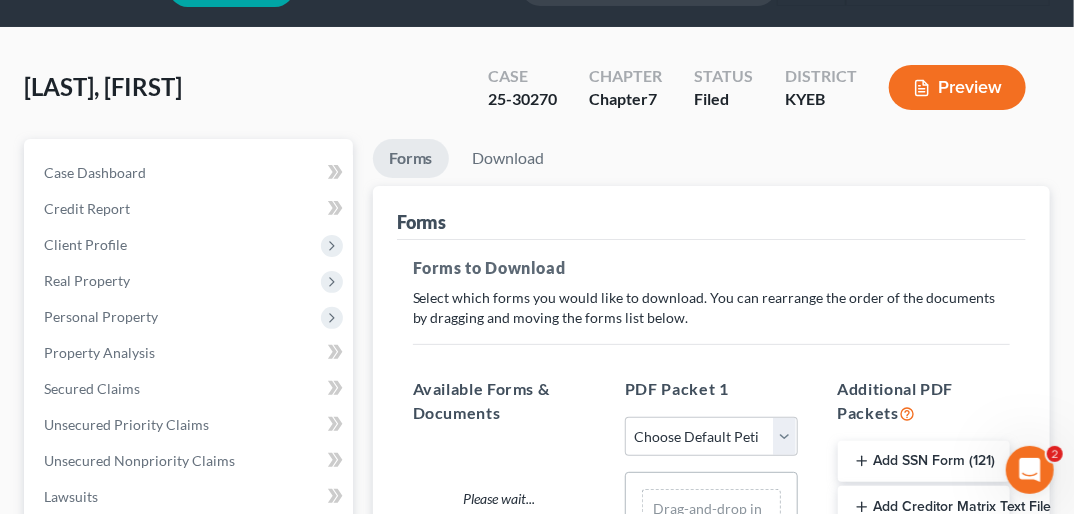 scroll, scrollTop: 0, scrollLeft: 0, axis: both 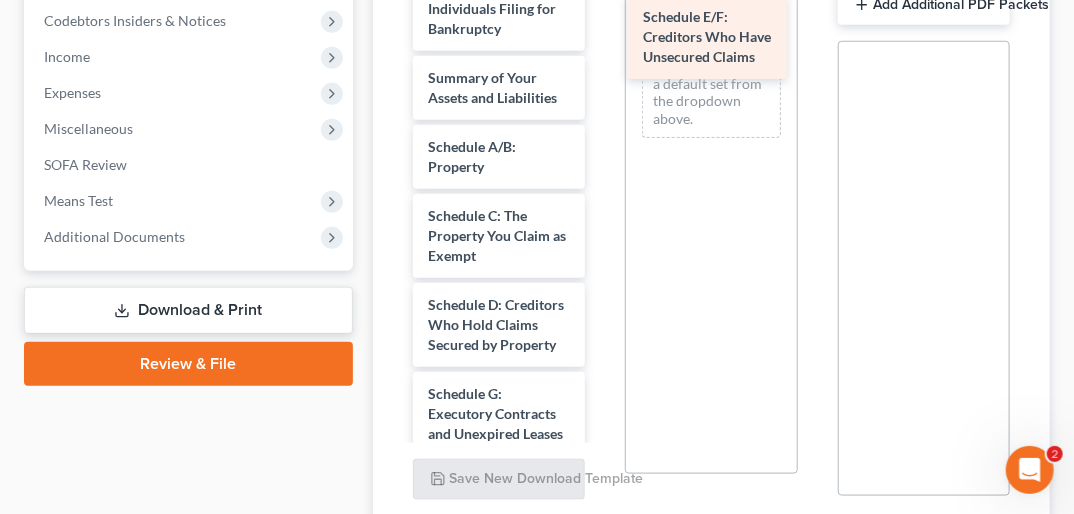 drag, startPoint x: 489, startPoint y: 432, endPoint x: 703, endPoint y: 17, distance: 466.9272 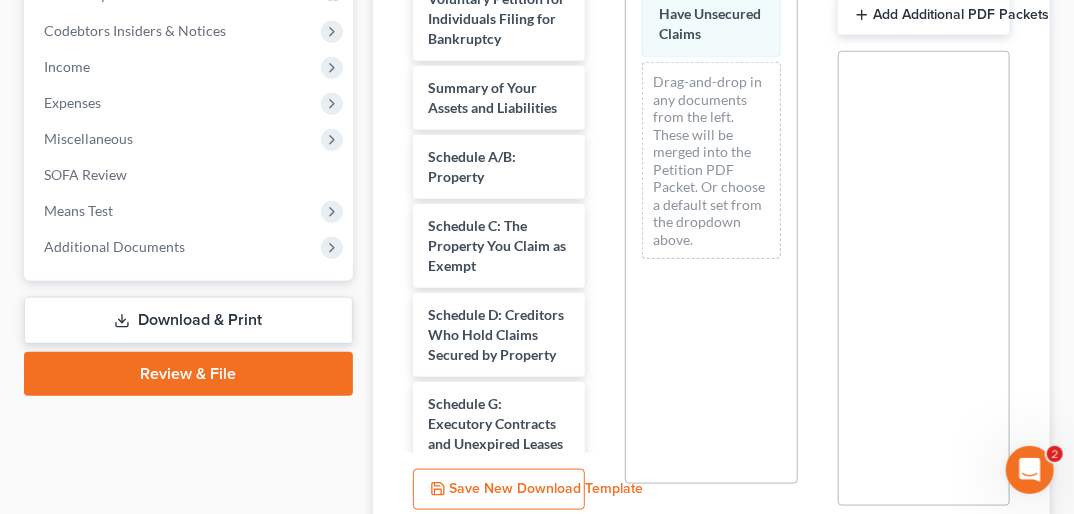 scroll, scrollTop: 569, scrollLeft: 0, axis: vertical 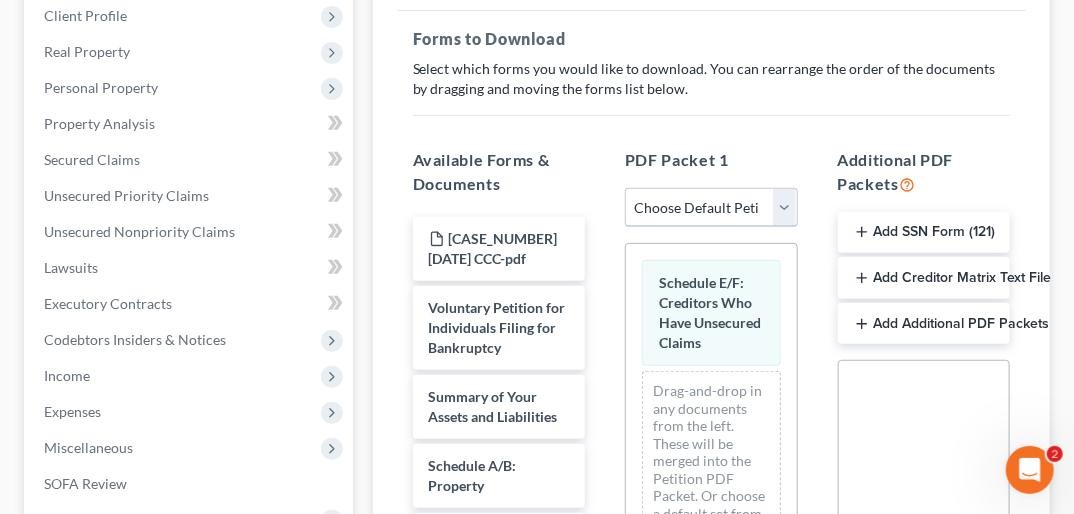 click on "Choose Default Petition PDF Packet Complete Bankruptcy Petition (all forms and schedules) Emergency Filing Forms (Petition and Creditor List Only) Amended Forms Signature Pages Only schedule D&H" at bounding box center (711, 208) 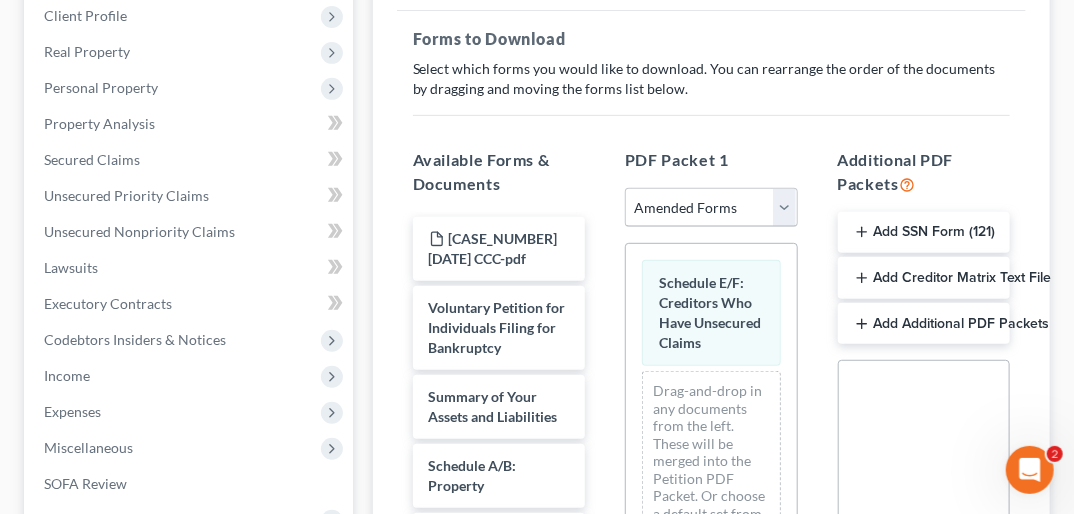 click on "Choose Default Petition PDF Packet Complete Bankruptcy Petition (all forms and schedules) Emergency Filing Forms (Petition and Creditor List Only) Amended Forms Signature Pages Only schedule D&H" at bounding box center (711, 208) 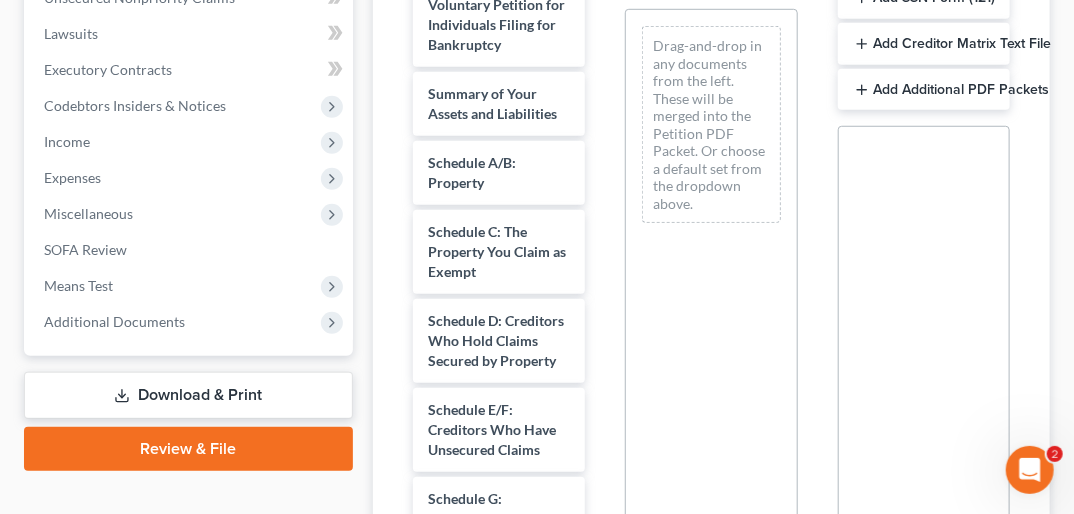 scroll, scrollTop: 541, scrollLeft: 0, axis: vertical 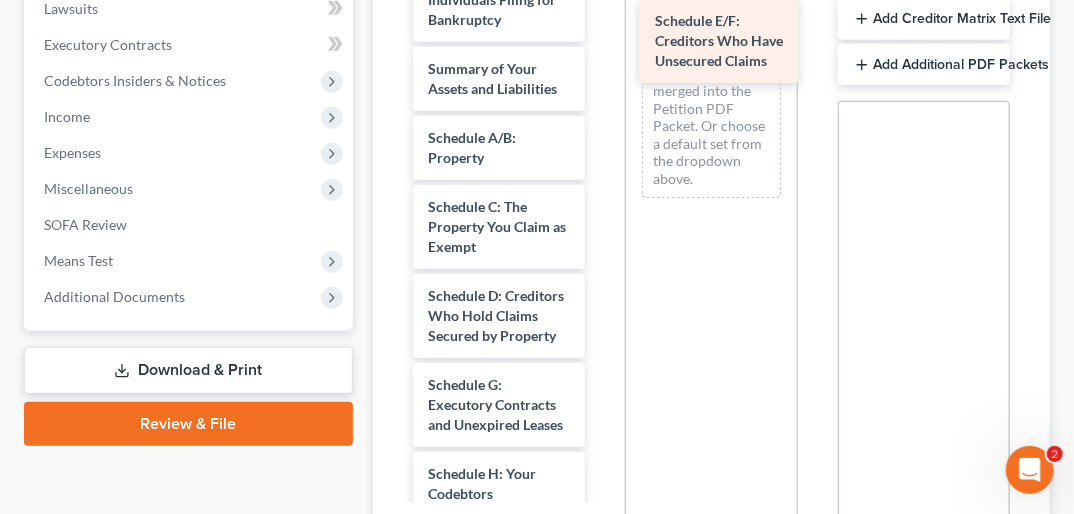 drag, startPoint x: 507, startPoint y: 432, endPoint x: 733, endPoint y: 31, distance: 460.301 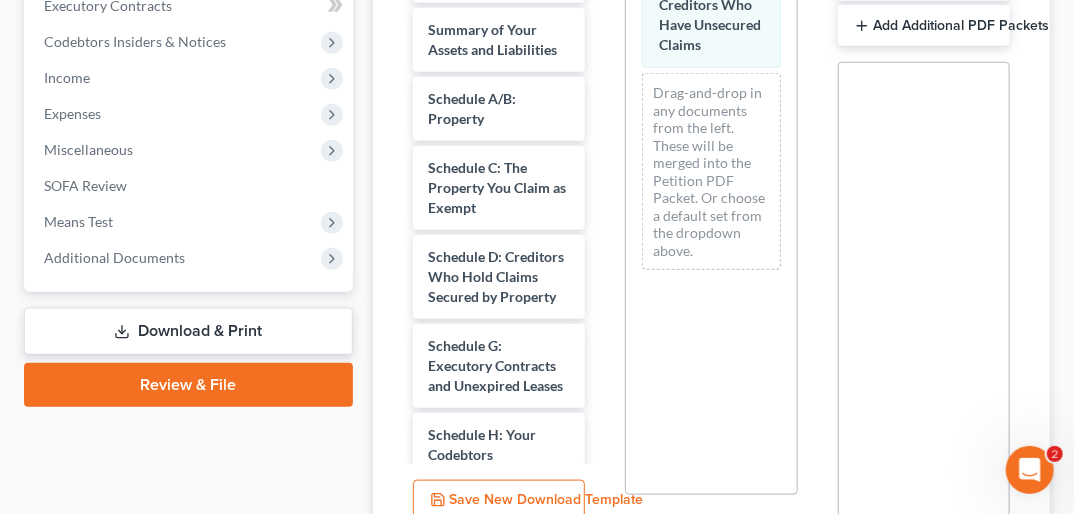 scroll, scrollTop: 762, scrollLeft: 0, axis: vertical 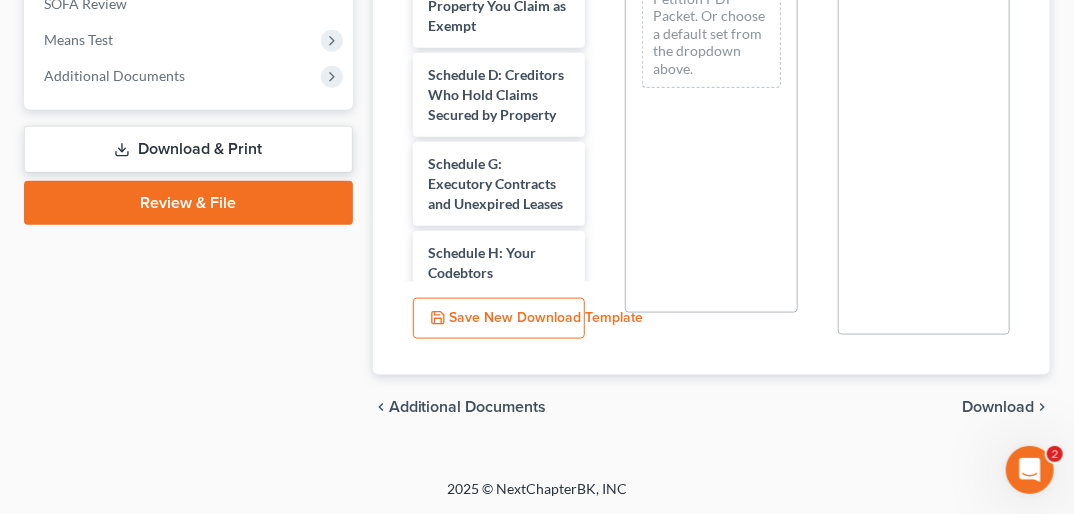 click on "Save New Download Template" at bounding box center (499, 319) 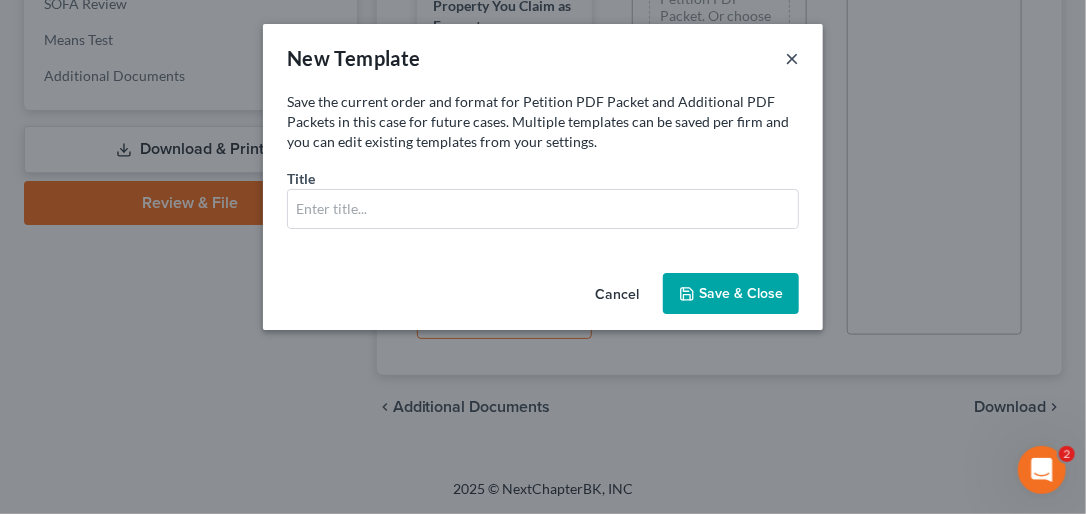 click on "×" at bounding box center [792, 58] 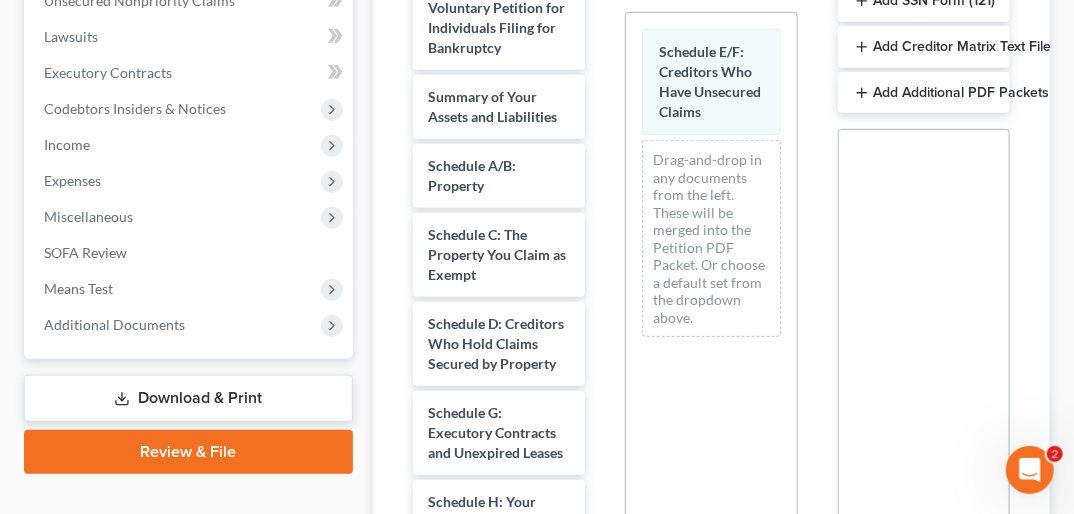 scroll, scrollTop: 762, scrollLeft: 0, axis: vertical 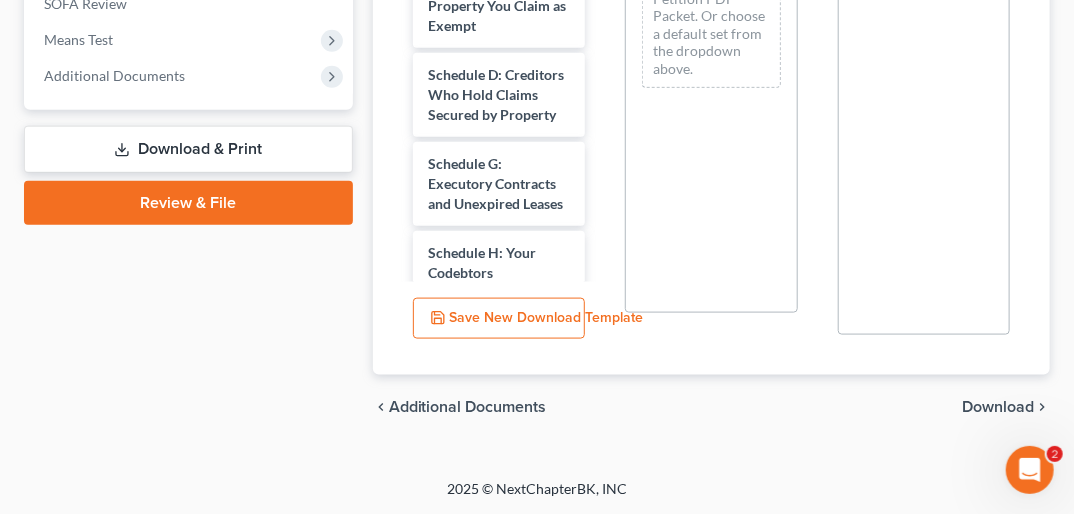 click on "Download" at bounding box center (998, 407) 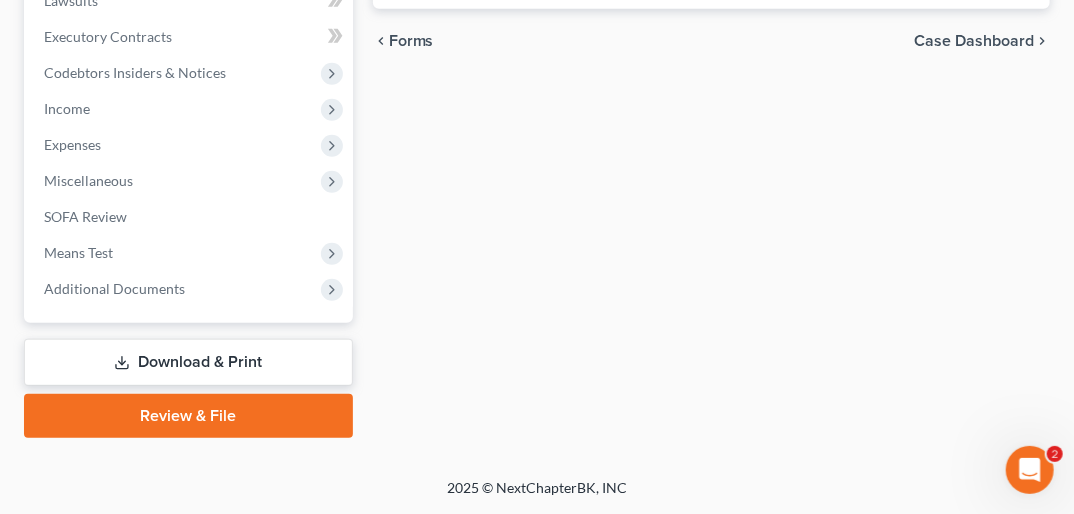 scroll, scrollTop: 548, scrollLeft: 0, axis: vertical 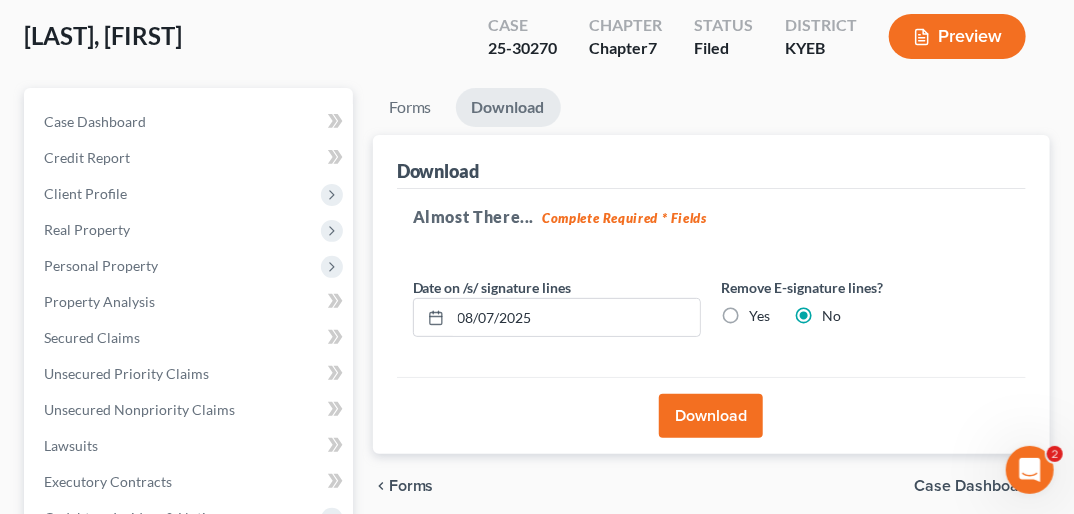 click on "Download" at bounding box center (711, 416) 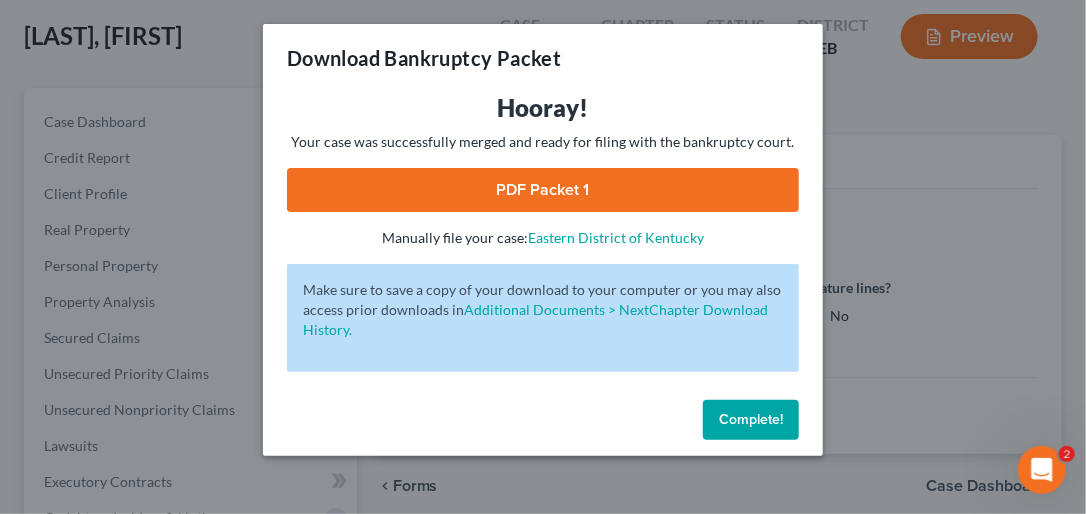 click on "PDF Packet 1" at bounding box center [543, 190] 